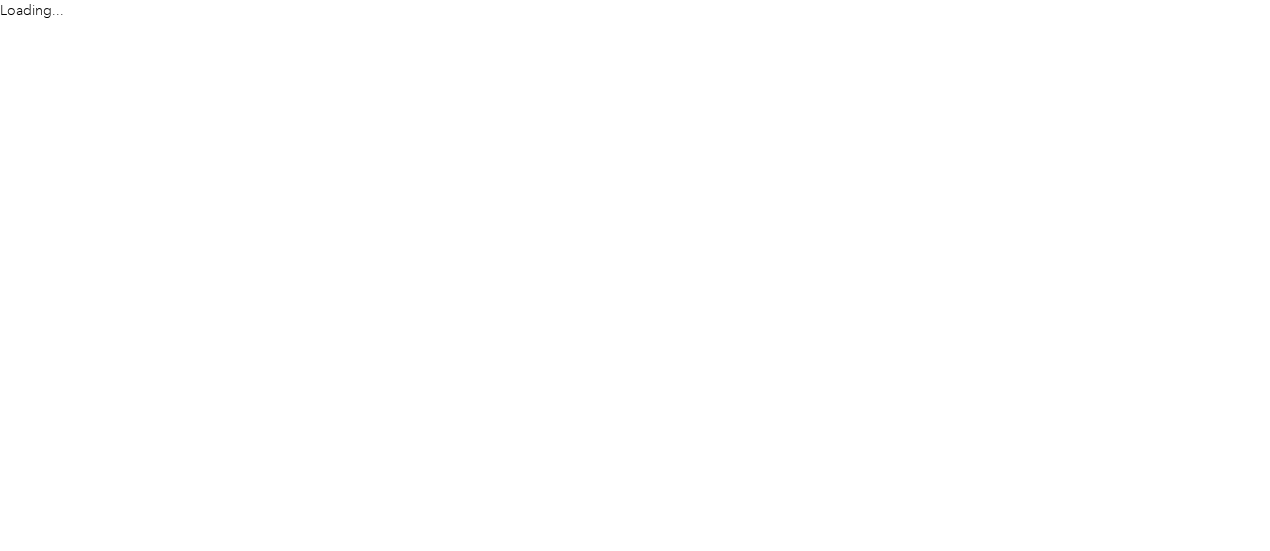 scroll, scrollTop: 0, scrollLeft: 0, axis: both 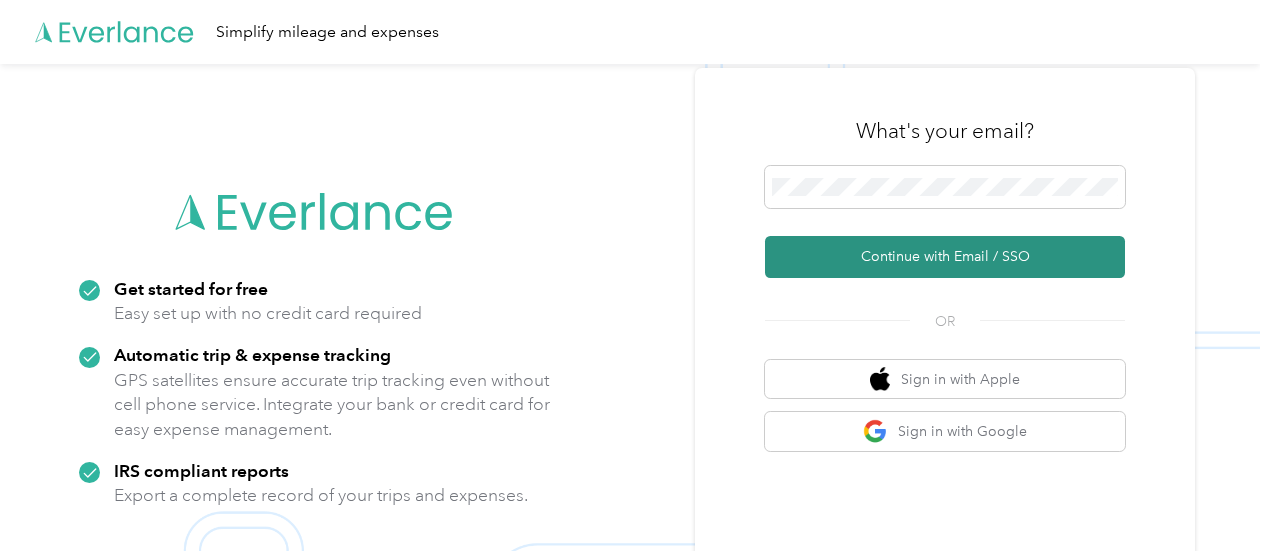 click on "Continue with Email / SSO" at bounding box center [945, 257] 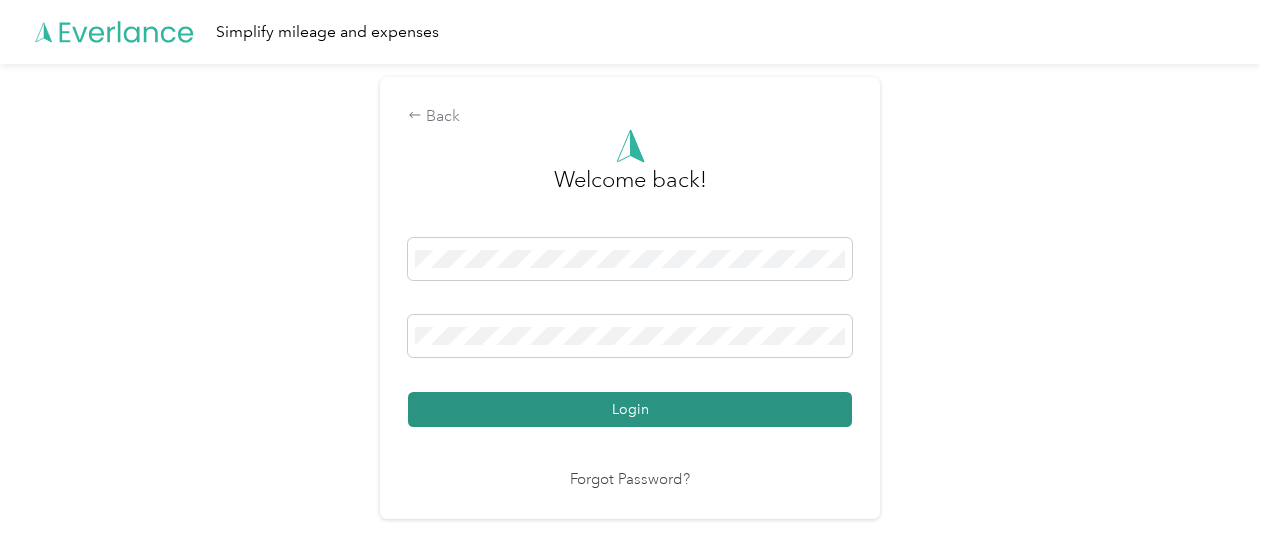 click on "Login" at bounding box center (630, 409) 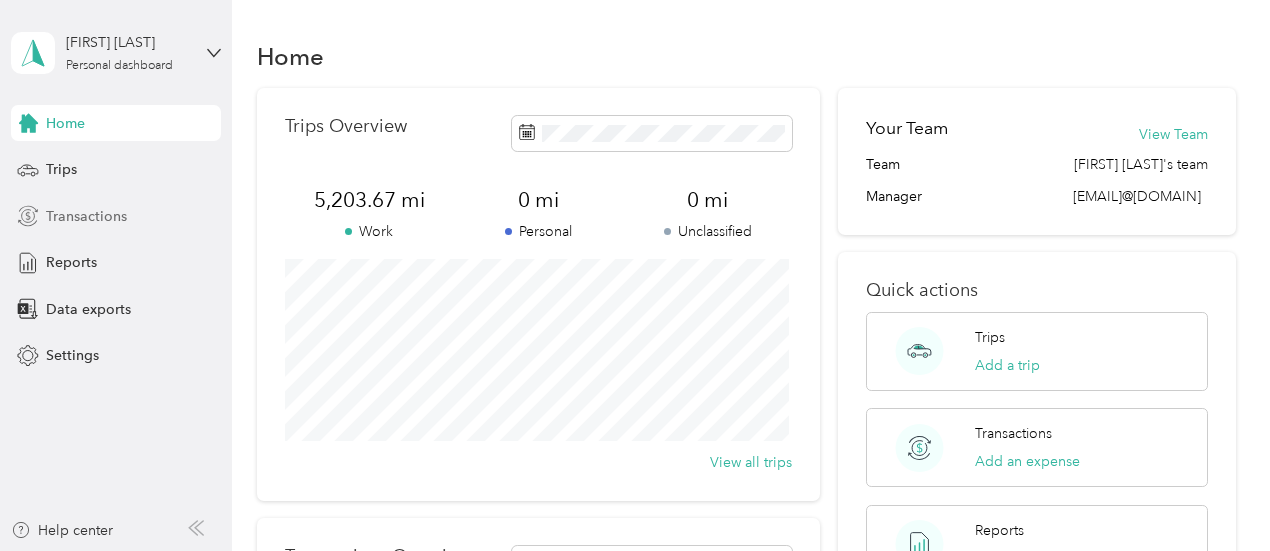 click on "Transactions" at bounding box center (86, 216) 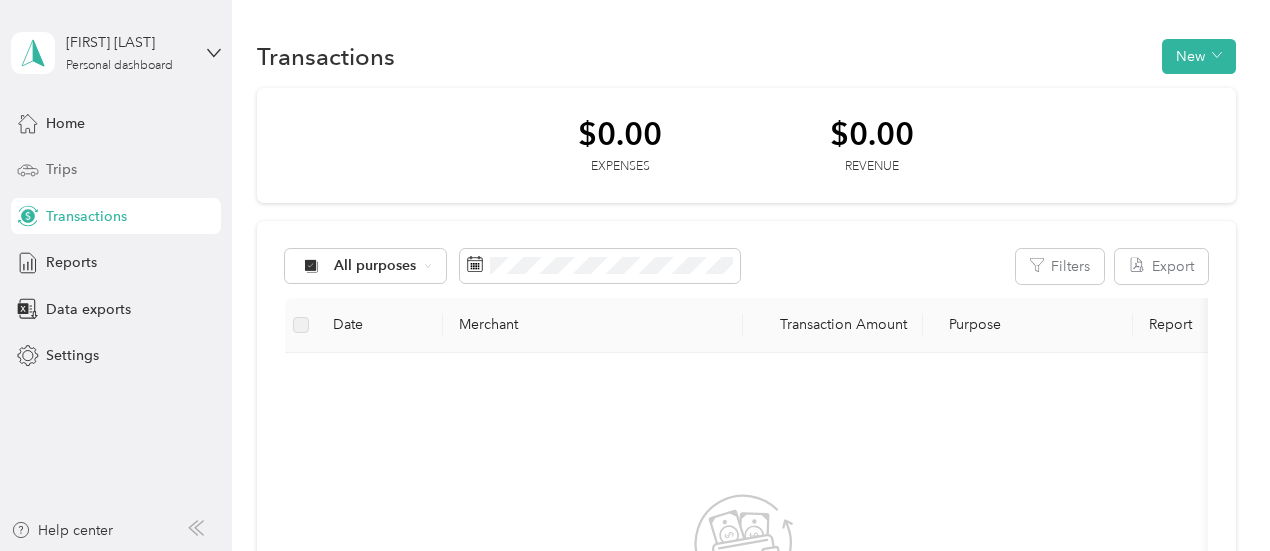 click on "Trips" at bounding box center (61, 169) 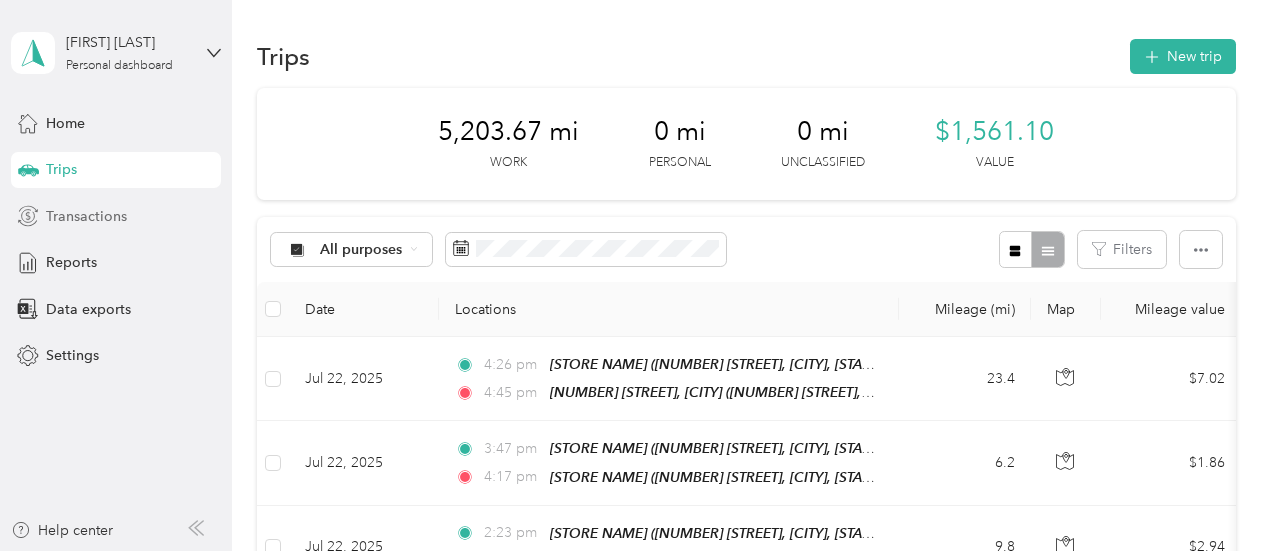 click on "Transactions" at bounding box center [86, 216] 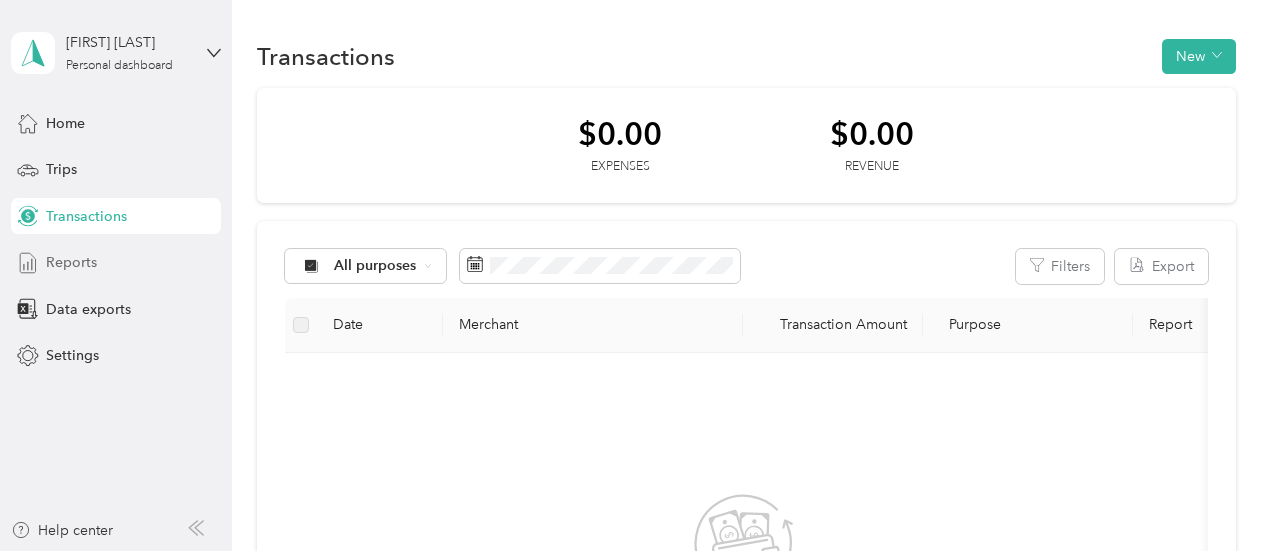 click on "Reports" at bounding box center [71, 262] 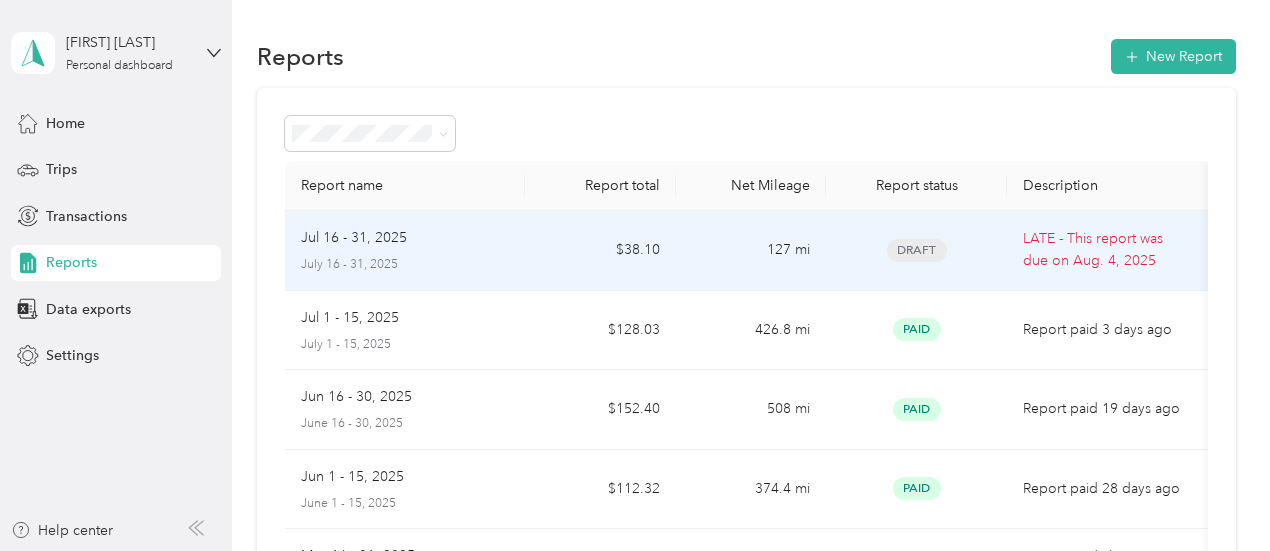 click on "Jul 16 - 31, 2025" at bounding box center [354, 238] 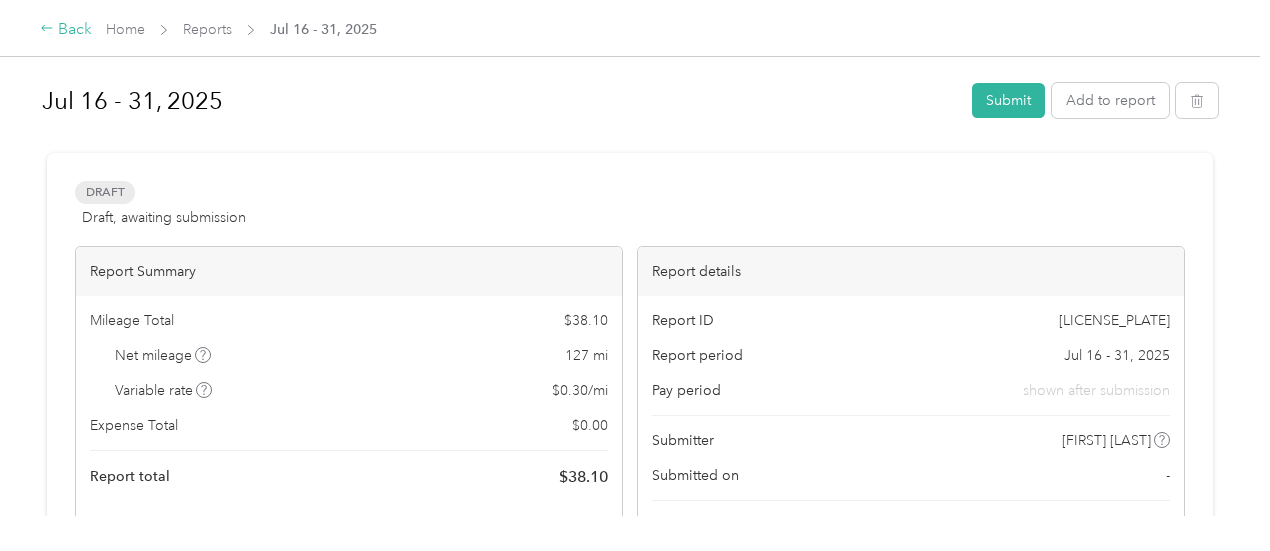 click on "Back" at bounding box center [66, 30] 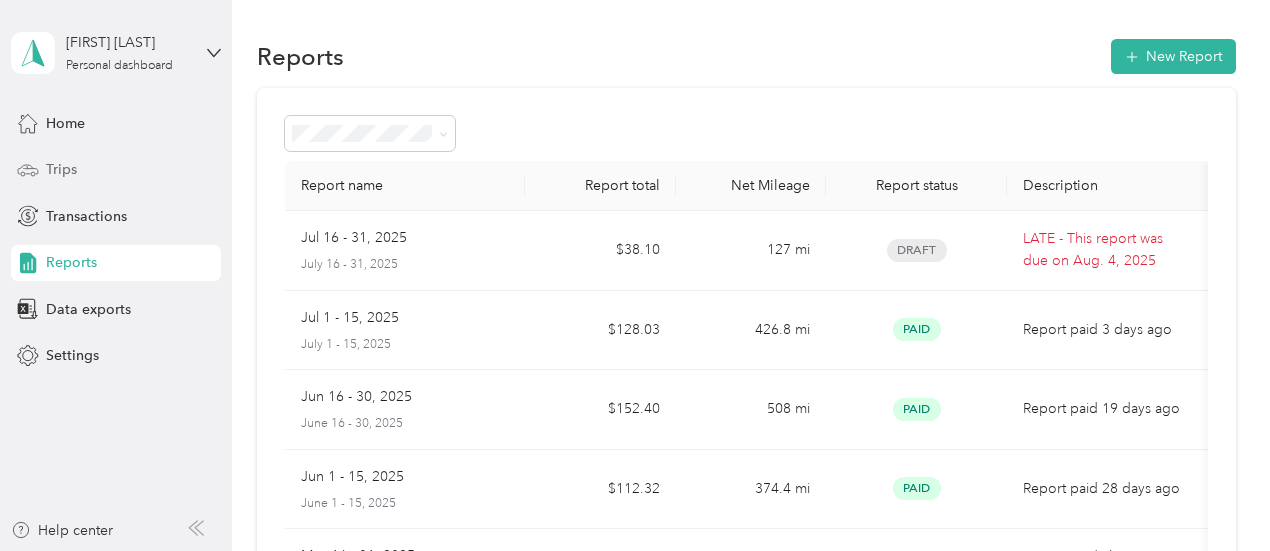 click on "Trips" at bounding box center [61, 169] 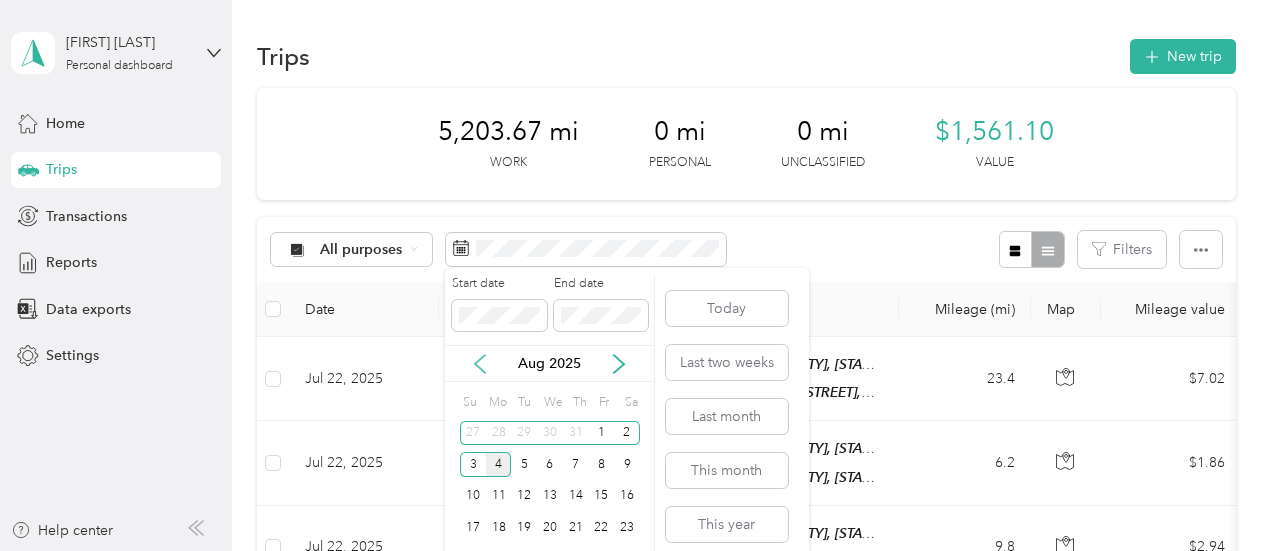 click 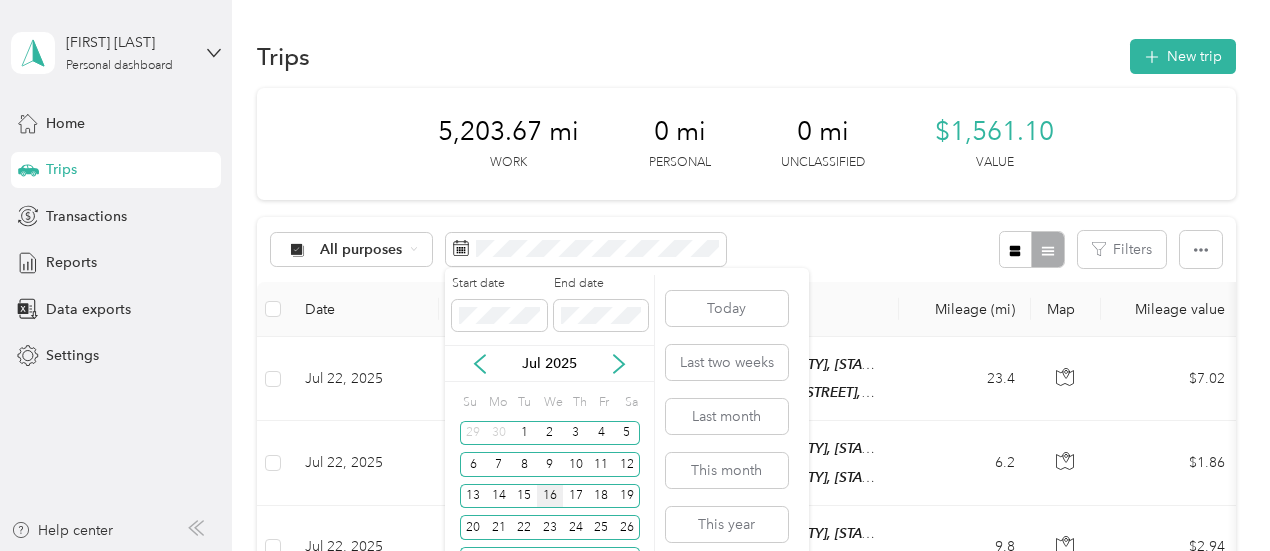 click on "16" at bounding box center [550, 496] 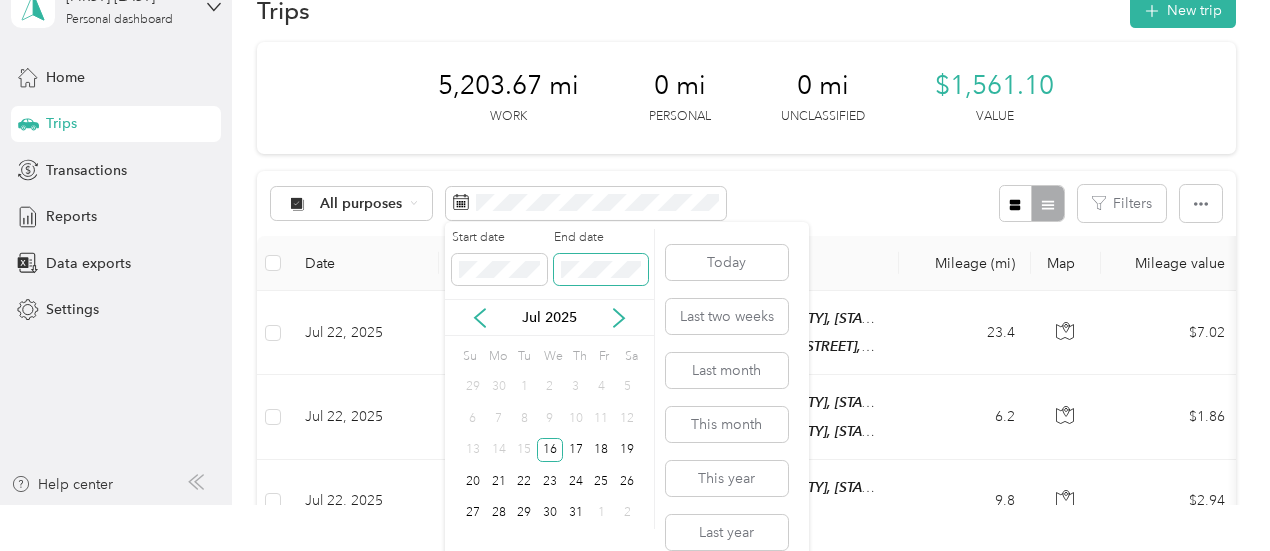scroll, scrollTop: 66, scrollLeft: 0, axis: vertical 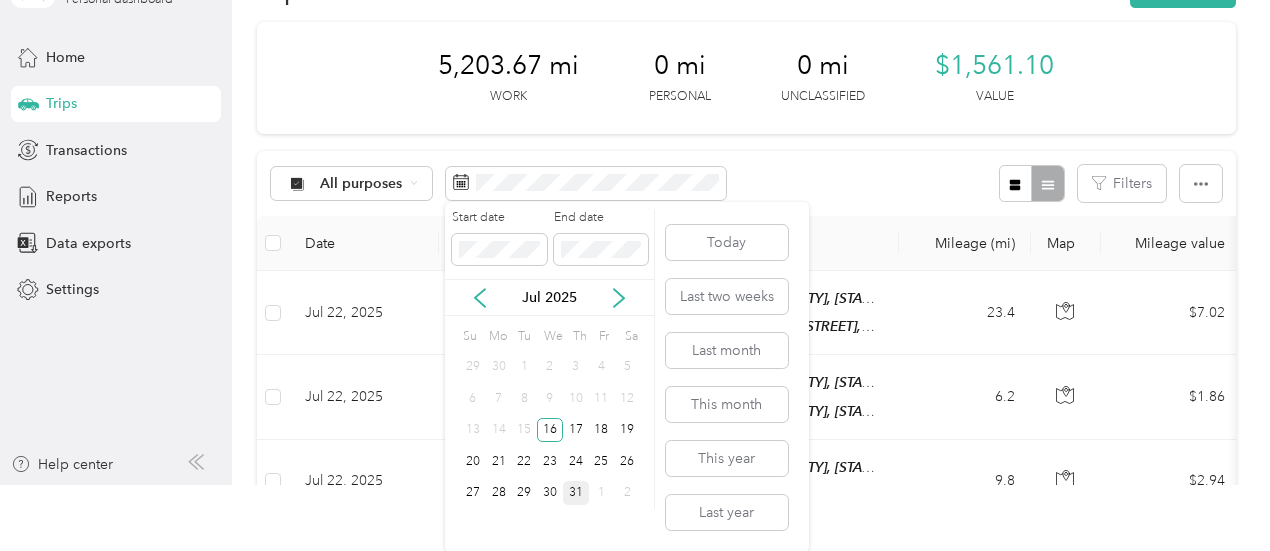 click on "31" at bounding box center [576, 493] 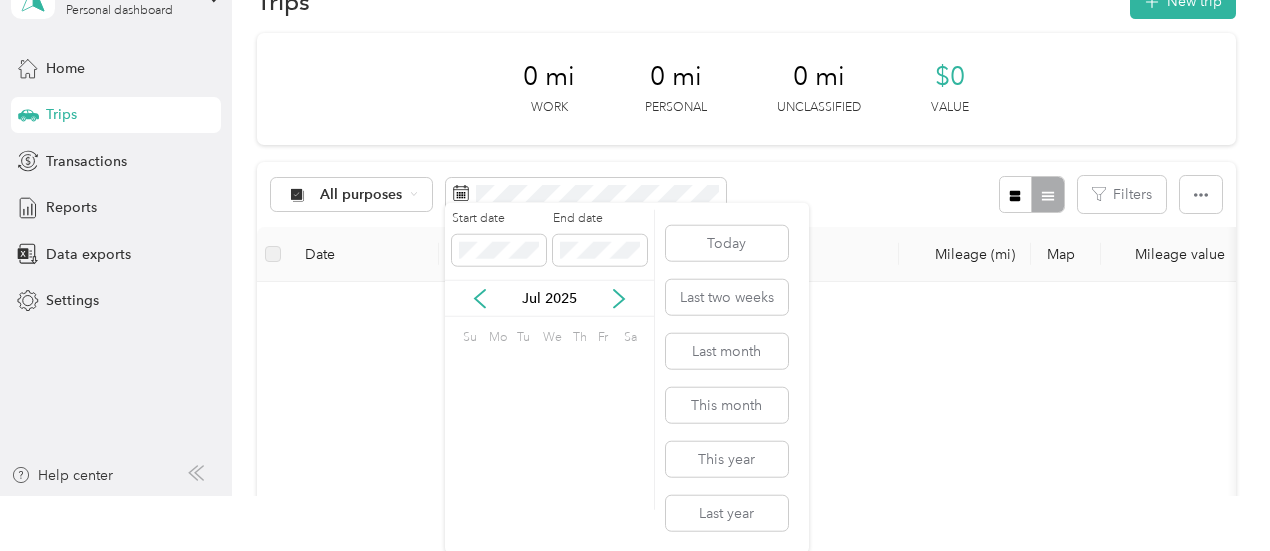 scroll, scrollTop: 0, scrollLeft: 0, axis: both 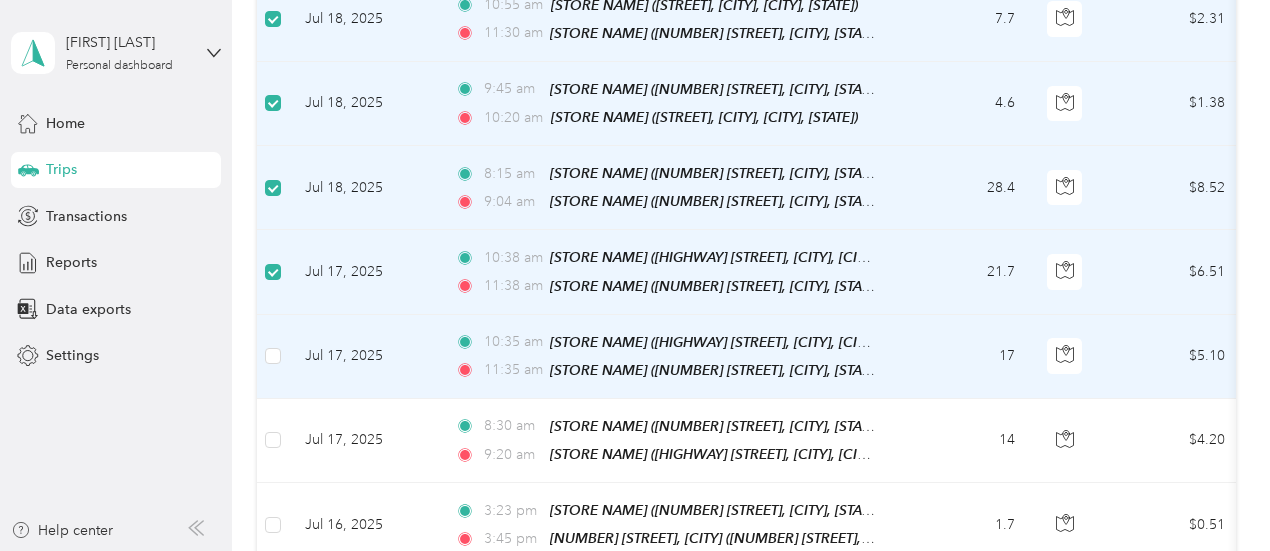 click at bounding box center (273, 357) 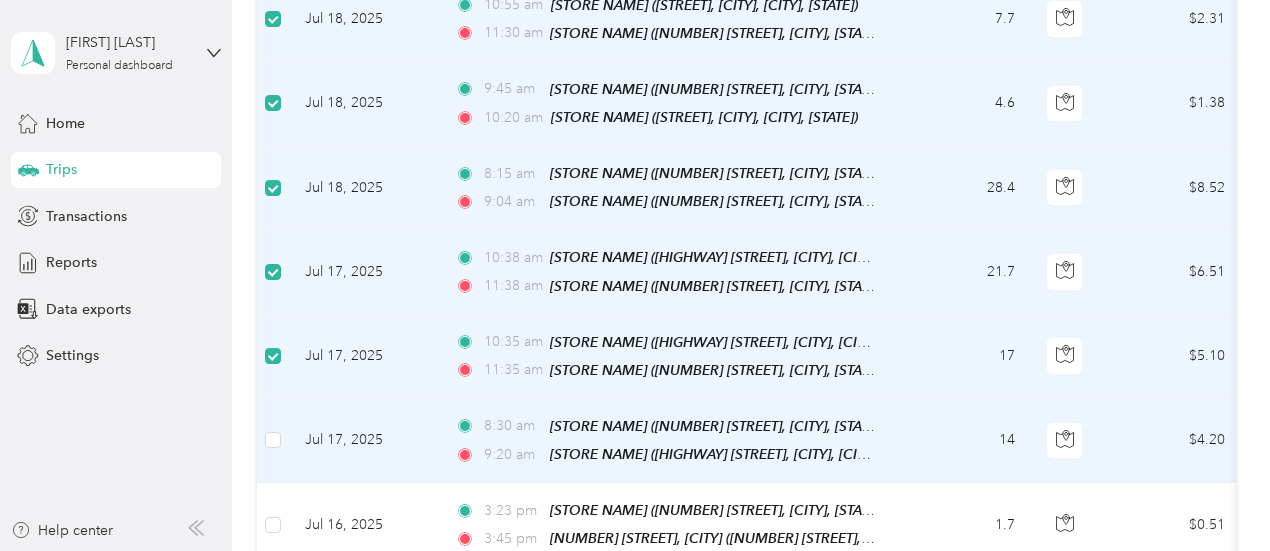 click at bounding box center [273, 441] 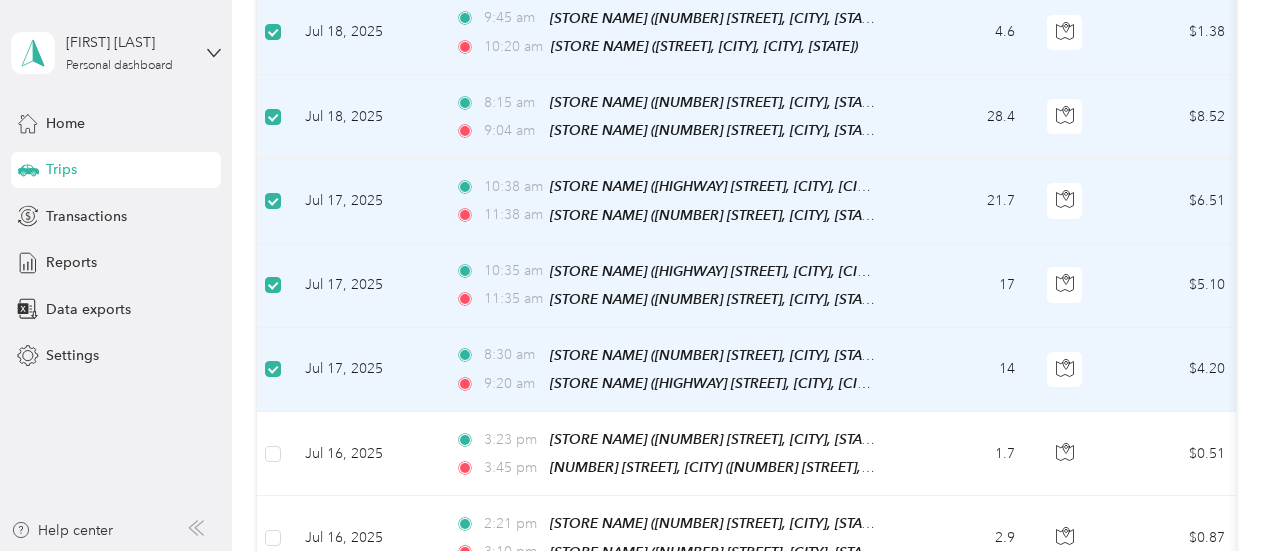 scroll, scrollTop: 1300, scrollLeft: 0, axis: vertical 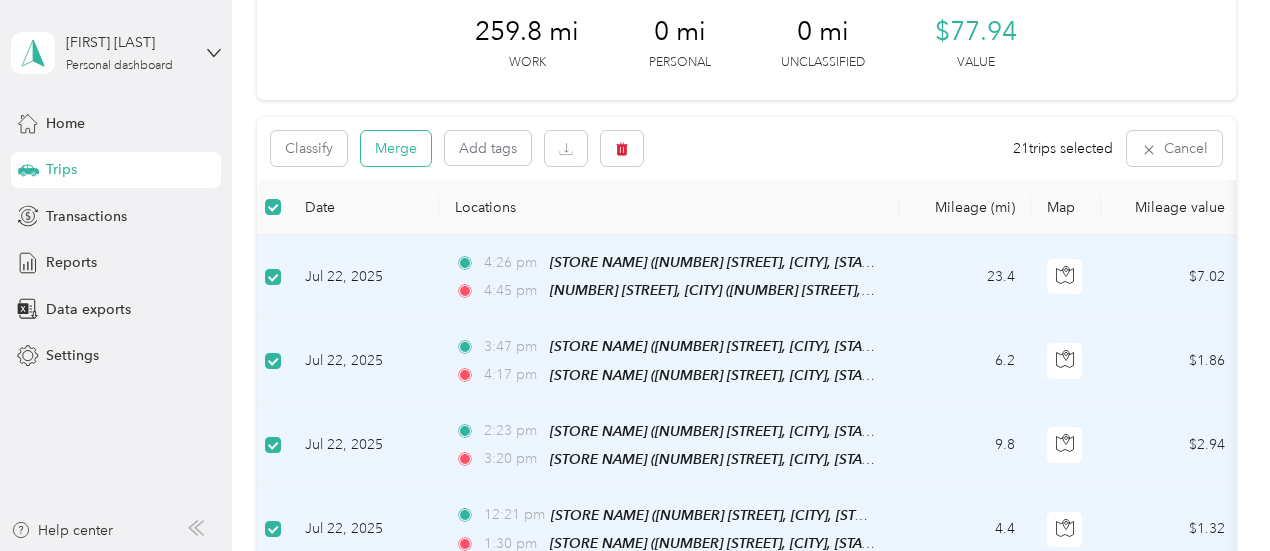 click on "Merge" at bounding box center [396, 148] 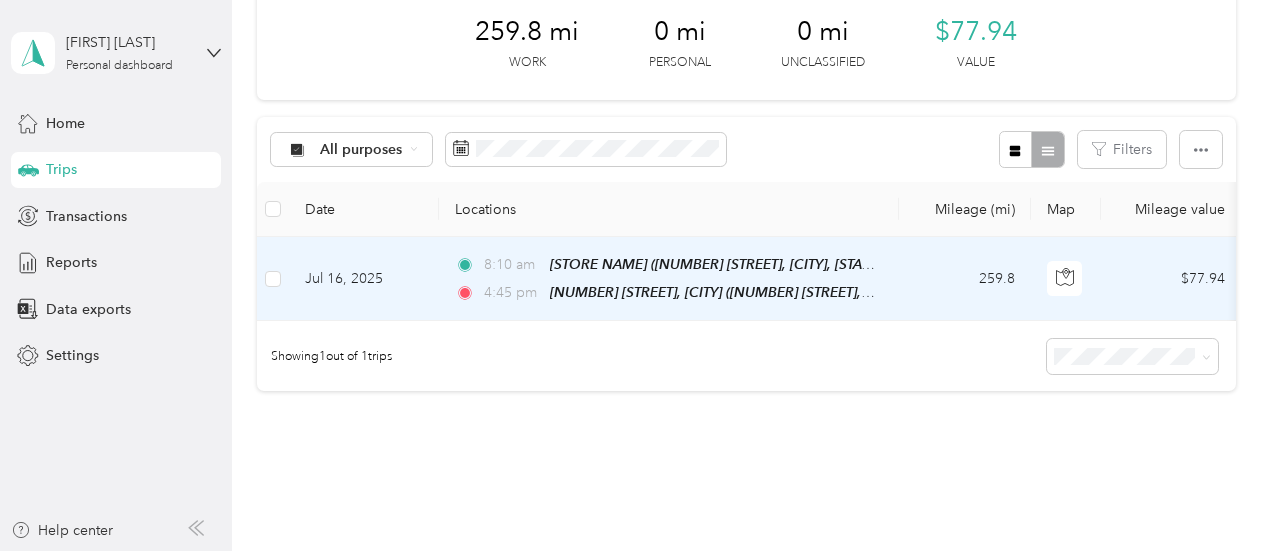 scroll, scrollTop: 0, scrollLeft: 0, axis: both 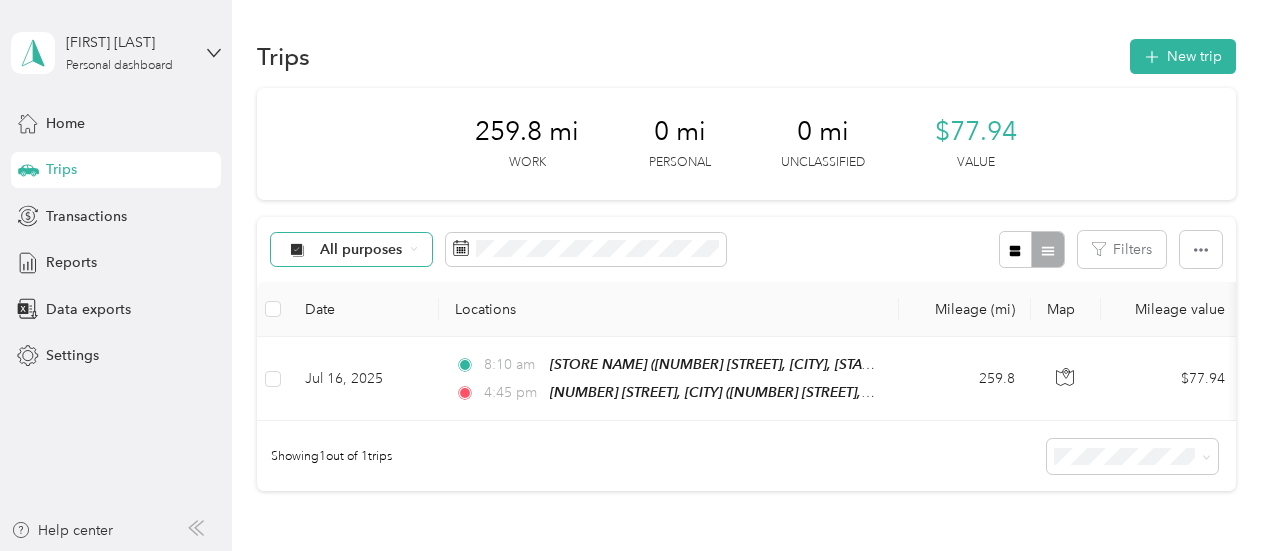 click on "All purposes" at bounding box center [352, 250] 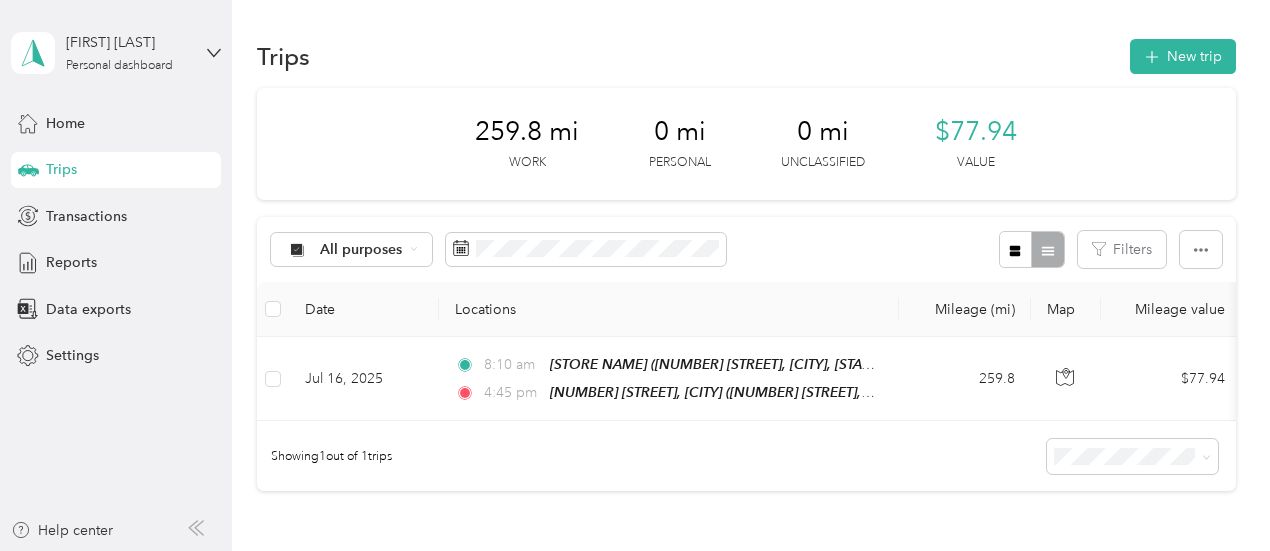 click on "Acosta" at bounding box center (369, 349) 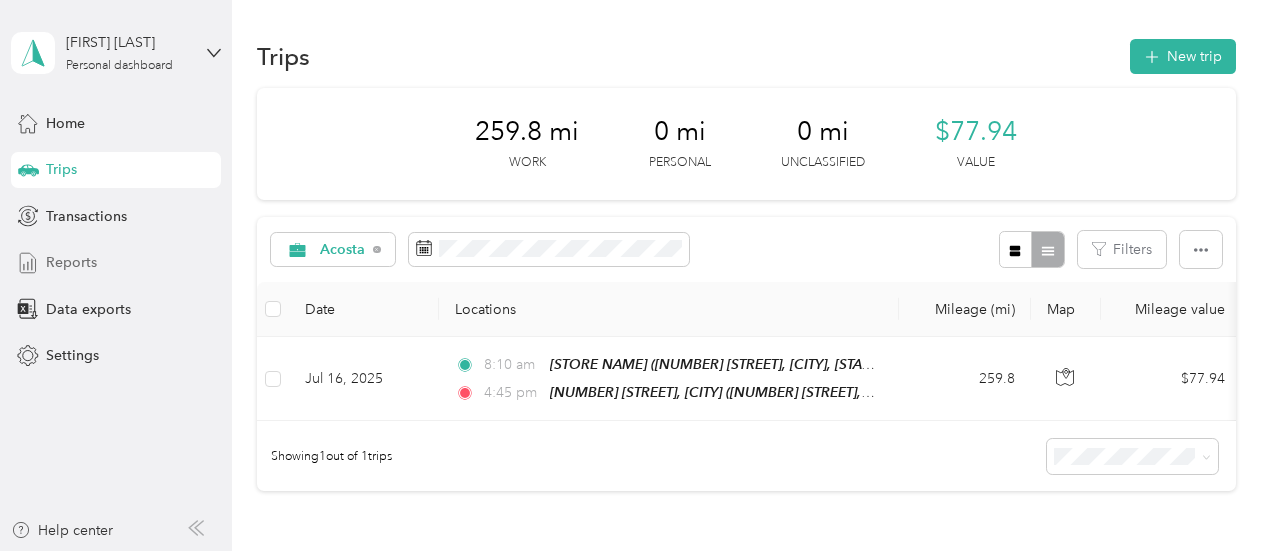 click on "Reports" at bounding box center (71, 262) 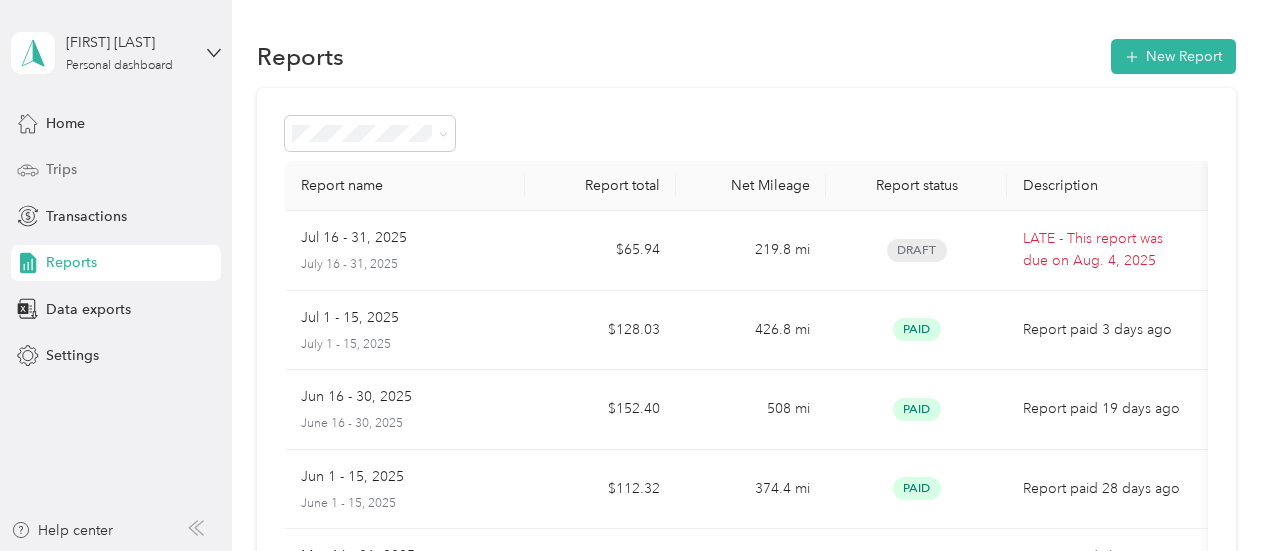 click on "Trips" at bounding box center (116, 170) 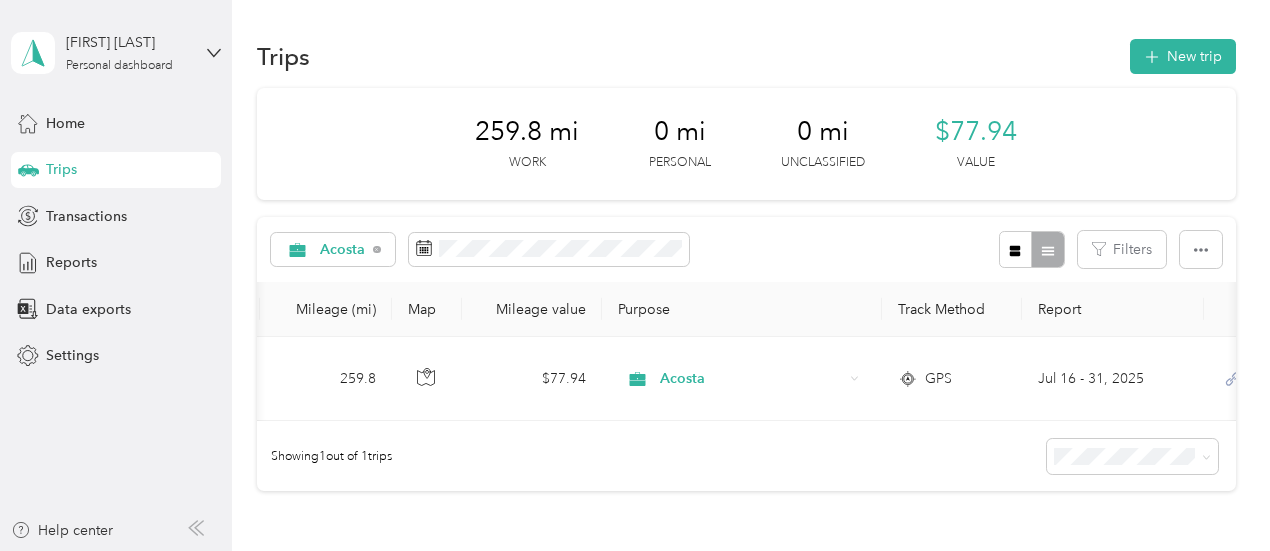 scroll, scrollTop: 0, scrollLeft: 682, axis: horizontal 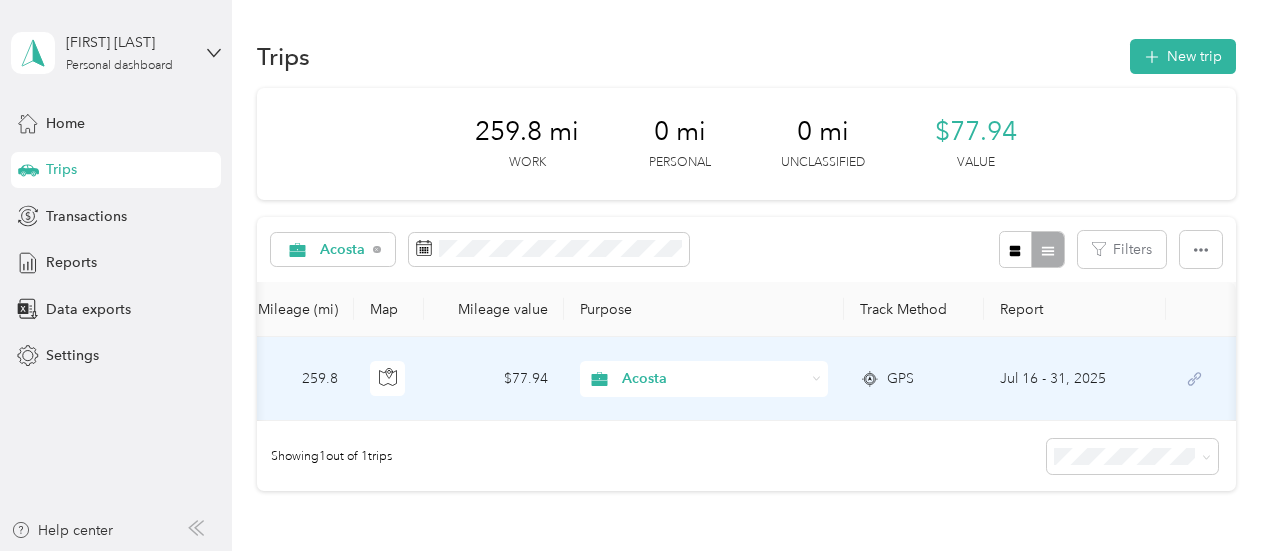 click on "$77.94" at bounding box center [494, 379] 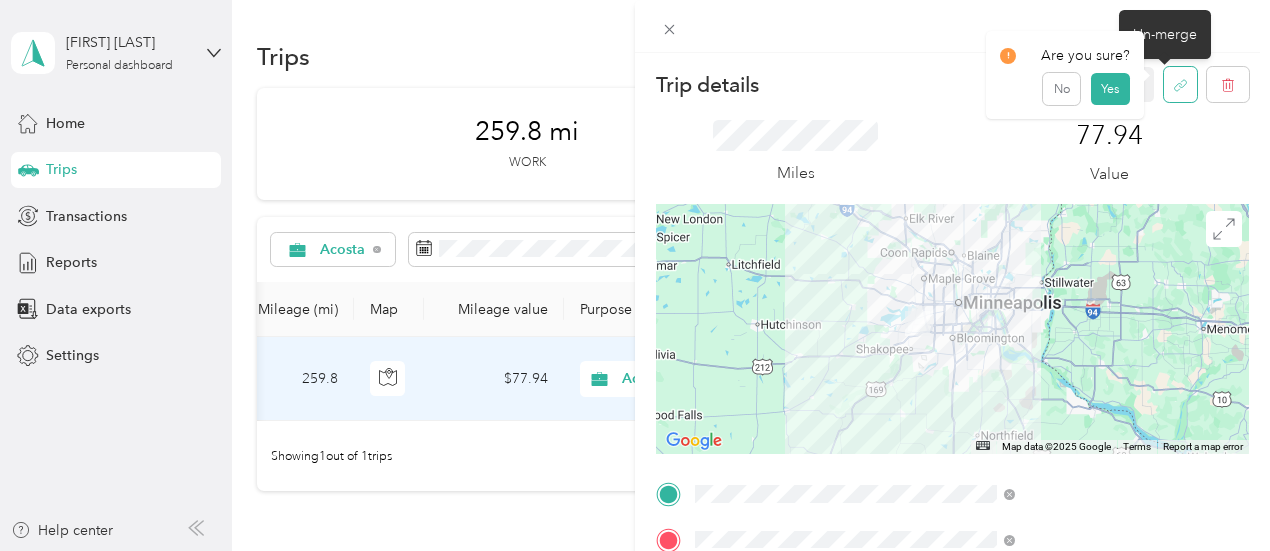 click 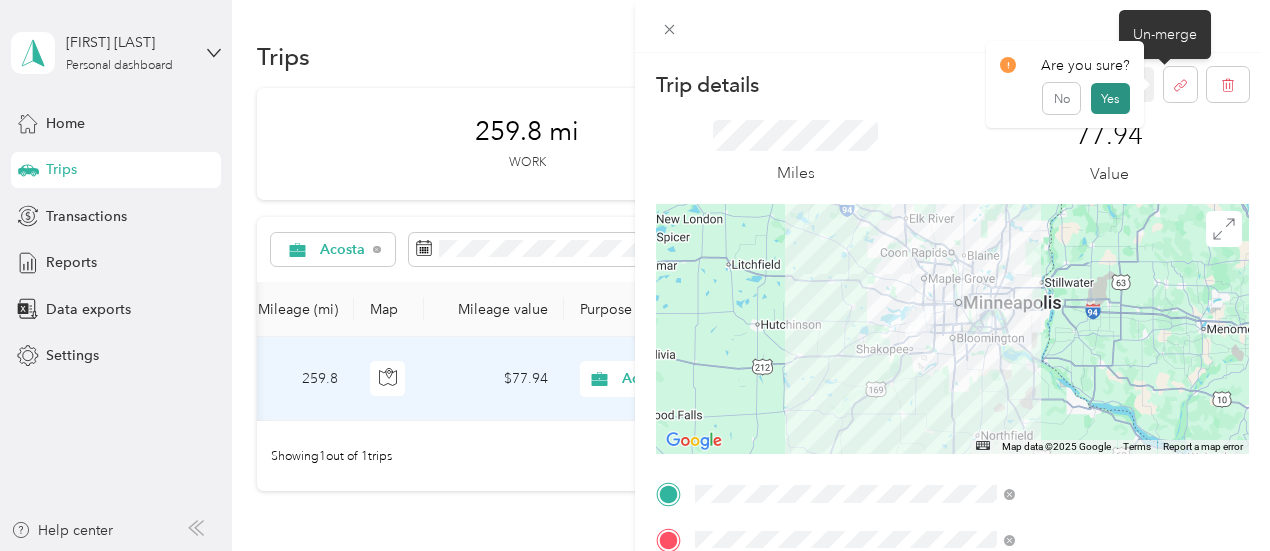 click on "Yes" at bounding box center (1110, 99) 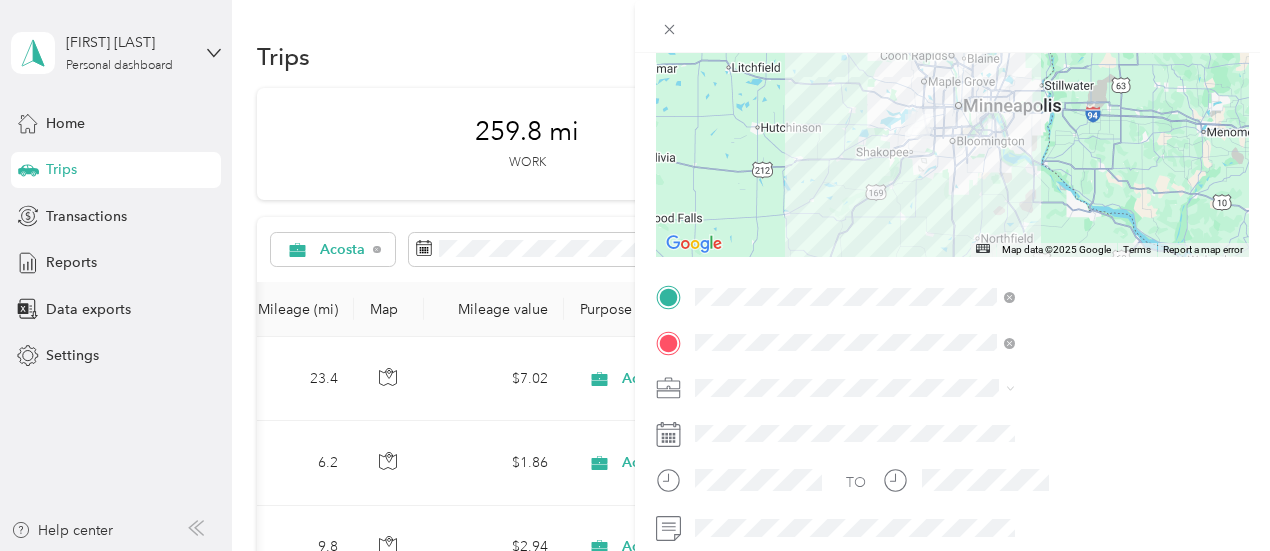 scroll, scrollTop: 300, scrollLeft: 0, axis: vertical 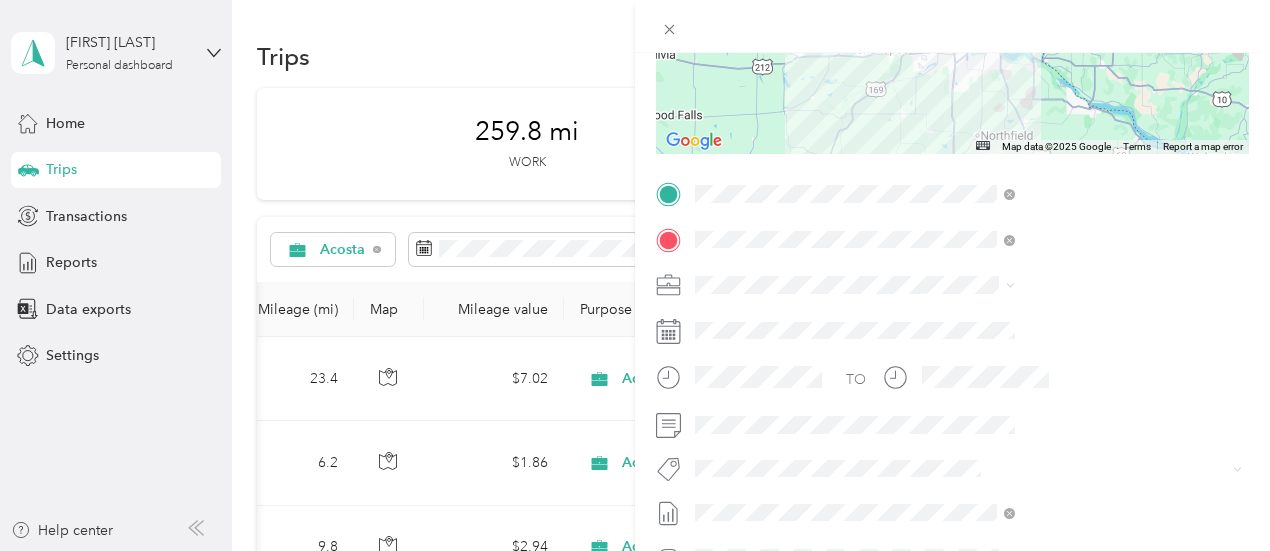 click on "Trip details Save This trip cannot be edited because it is either under review, approved, or paid. Contact your Team Manager to edit it. Miles 77.94 Value  ← Move left → Move right ↑ Move up ↓ Move down + Zoom in - Zoom out Home Jump left by 75% End Jump right by 75% Page Up Jump up by 75% Page Down Jump down by 75% Map Data Map data ©2025 Google Map data ©2025 Google 20 km  Click to toggle between metric and imperial units Terms Report a map error TO Add photo" at bounding box center (635, 275) 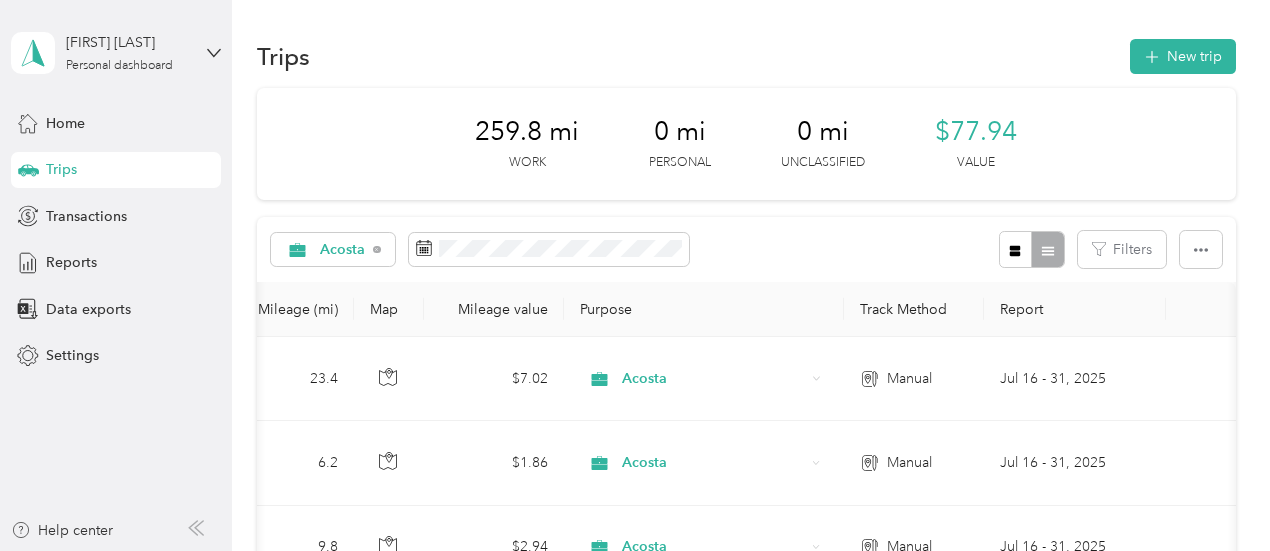 click on "Trips" at bounding box center [61, 169] 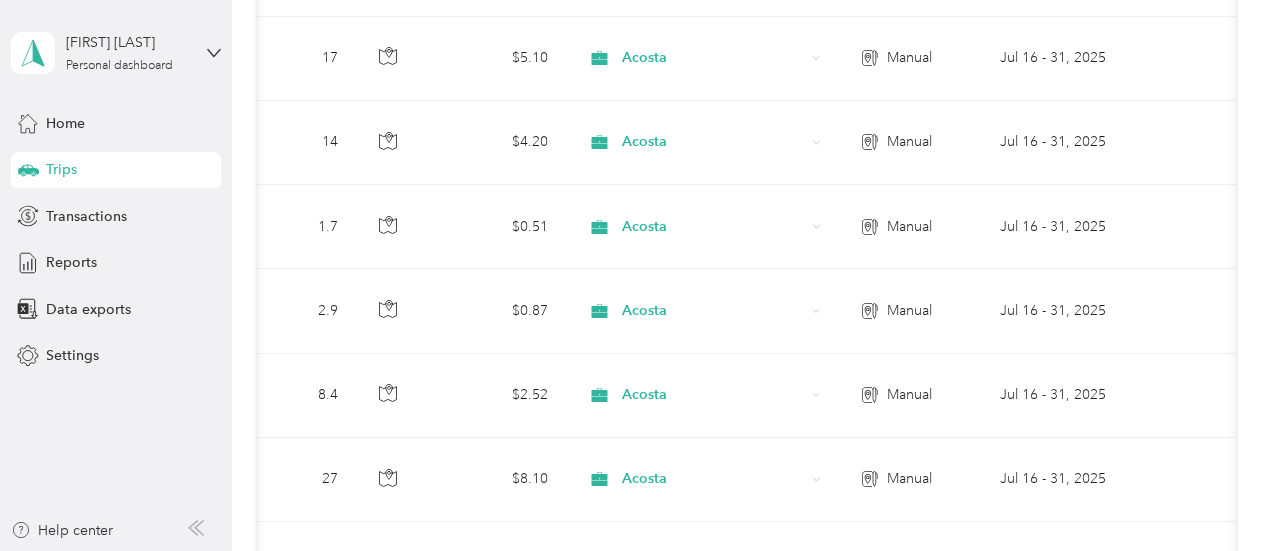 scroll, scrollTop: 1800, scrollLeft: 0, axis: vertical 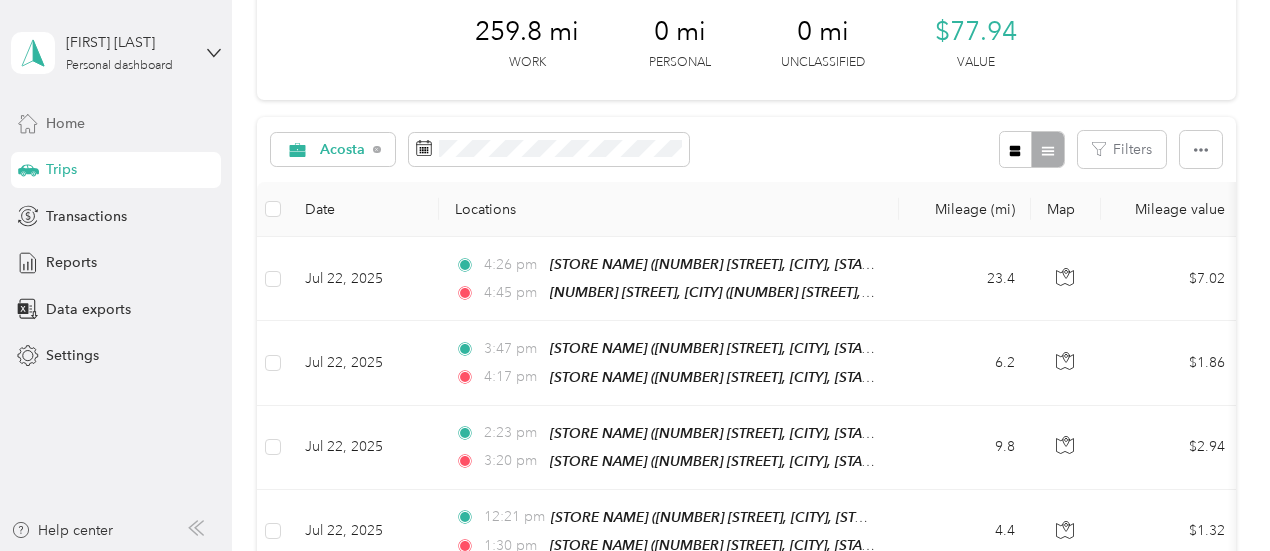click on "Home" at bounding box center [65, 123] 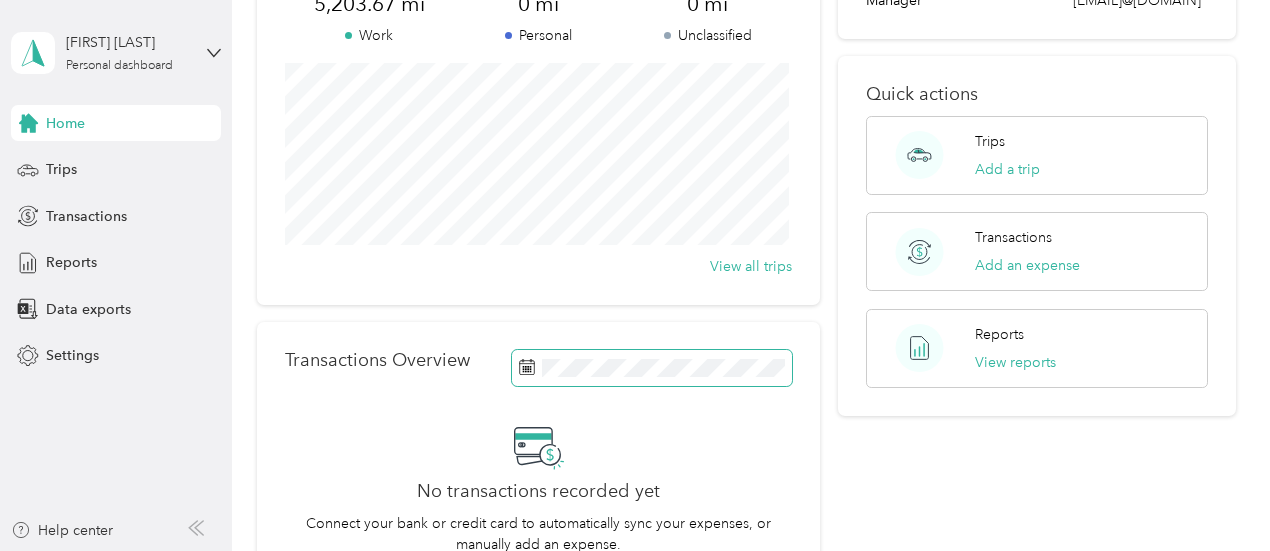 scroll, scrollTop: 166, scrollLeft: 0, axis: vertical 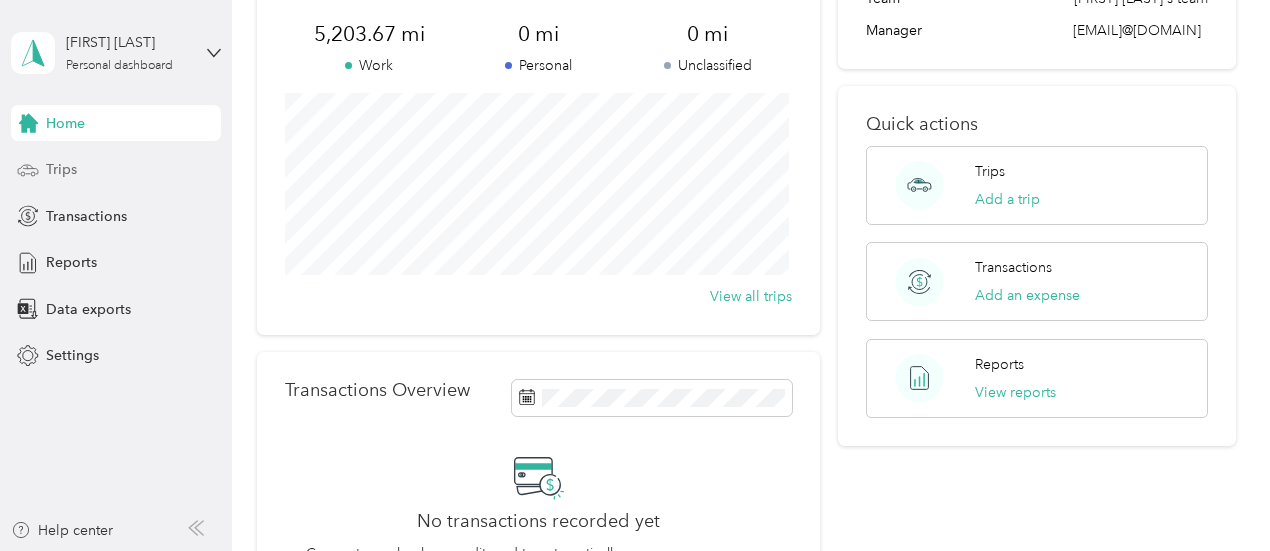 click on "Trips" at bounding box center [61, 169] 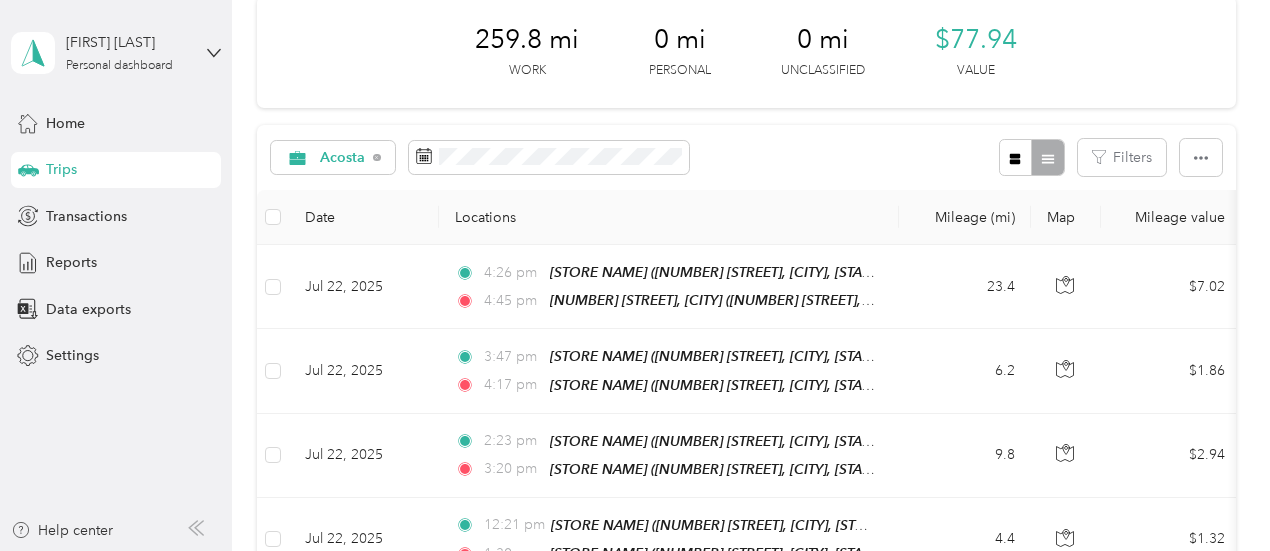 scroll, scrollTop: 0, scrollLeft: 0, axis: both 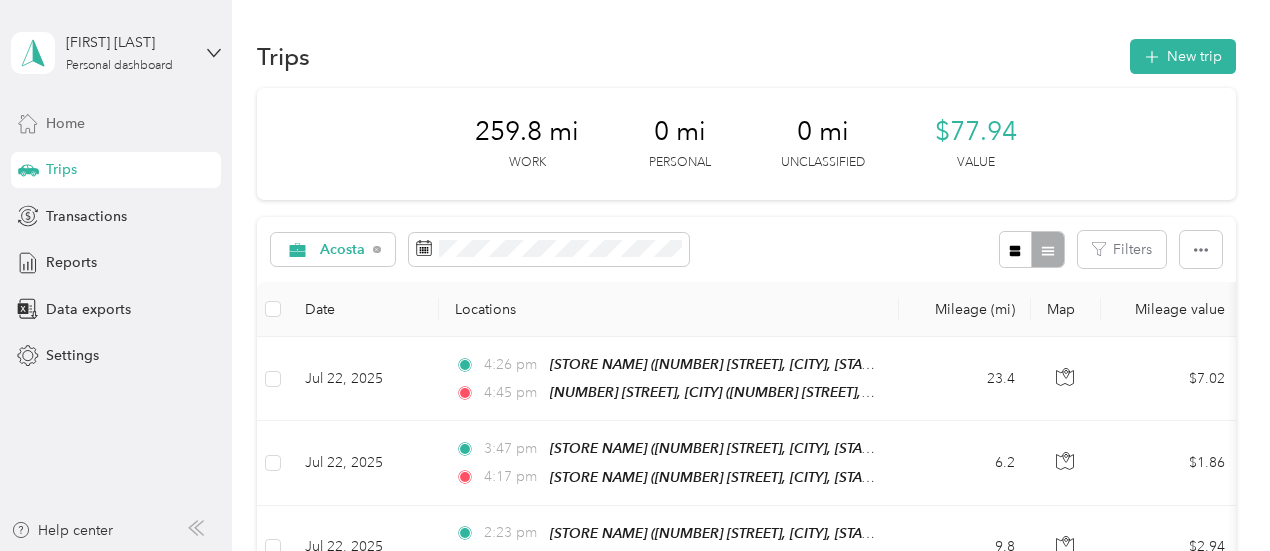 click on "Home" at bounding box center (65, 123) 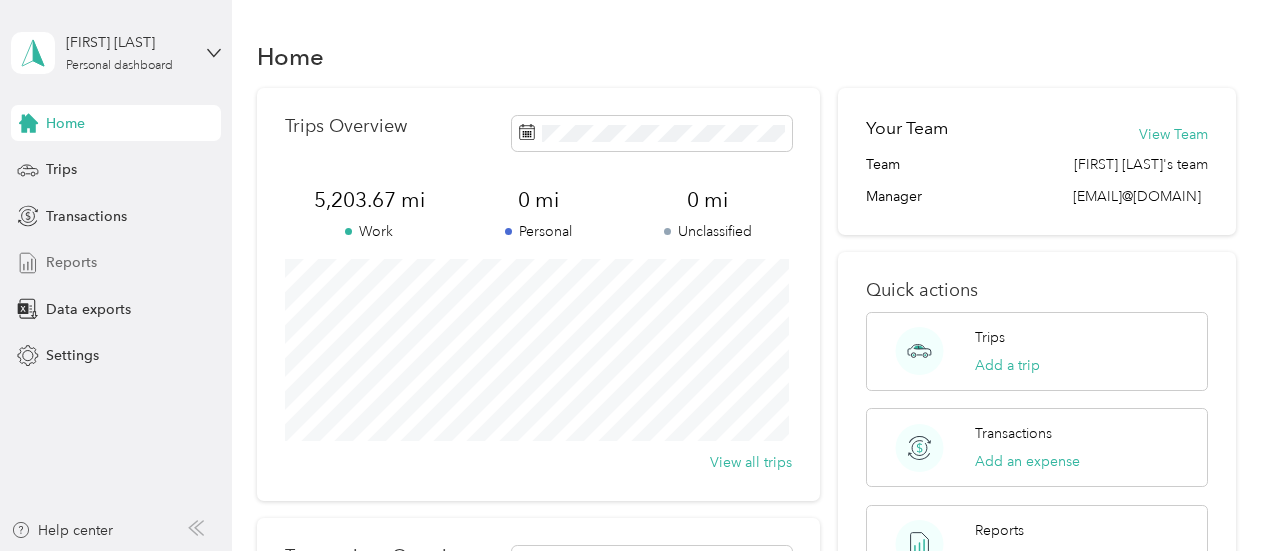 click on "Reports" at bounding box center (71, 262) 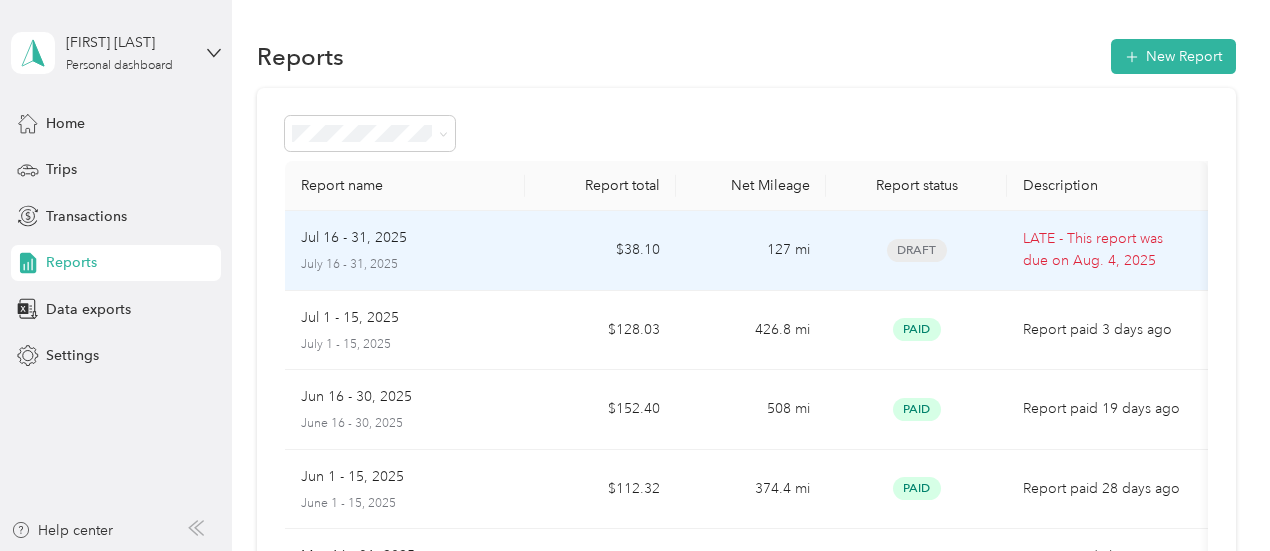 click on "Jul 16 - 31, 2025" at bounding box center [354, 238] 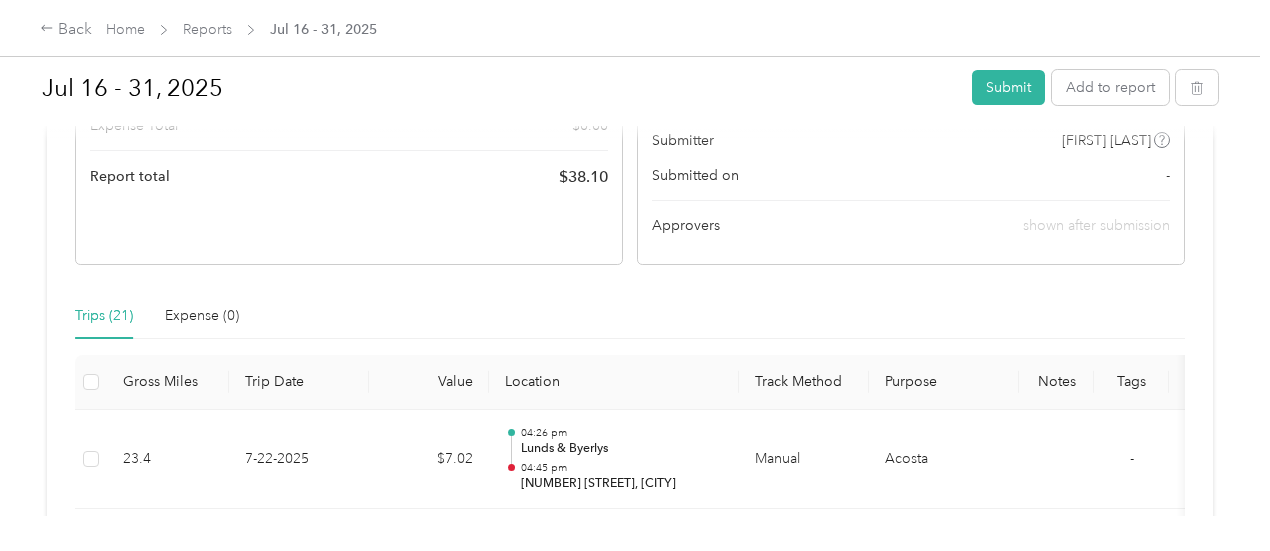 scroll, scrollTop: 400, scrollLeft: 0, axis: vertical 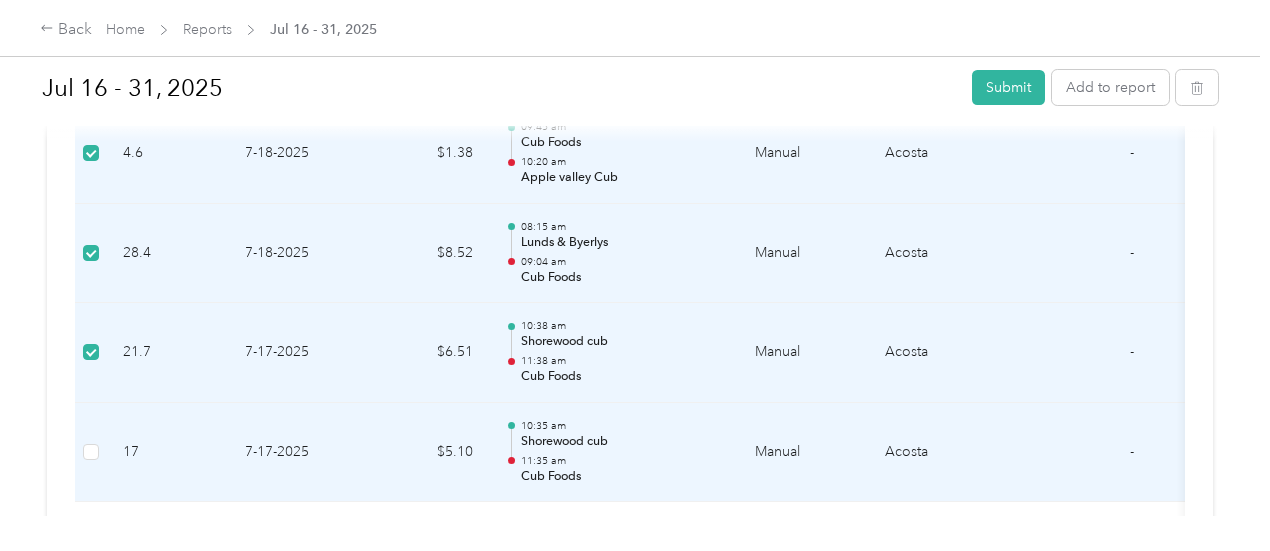 click at bounding box center [91, 453] 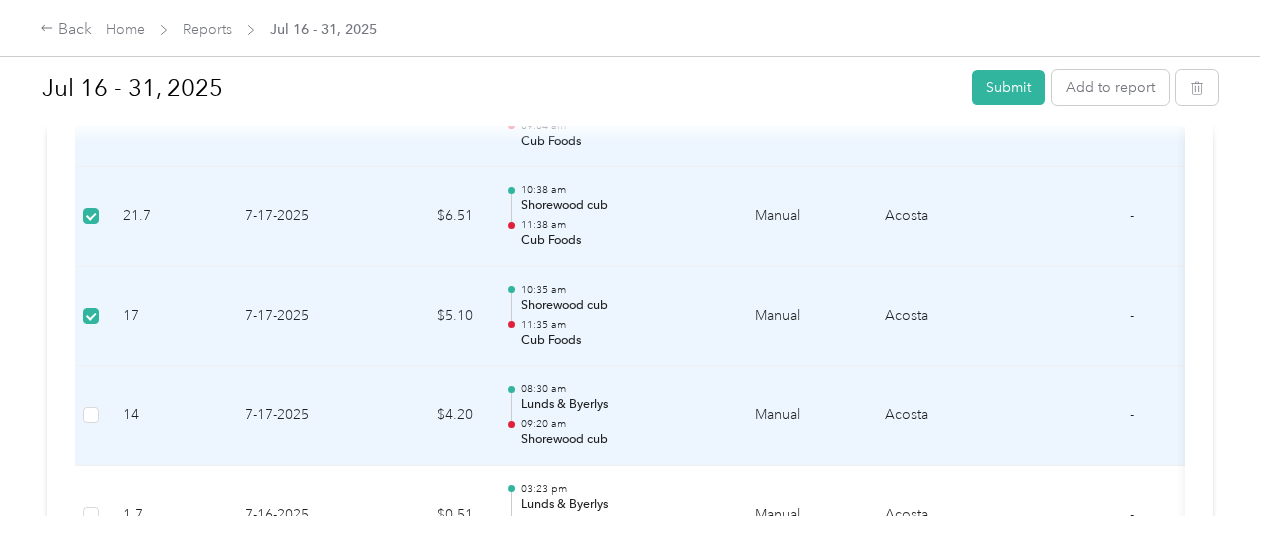 scroll, scrollTop: 1900, scrollLeft: 0, axis: vertical 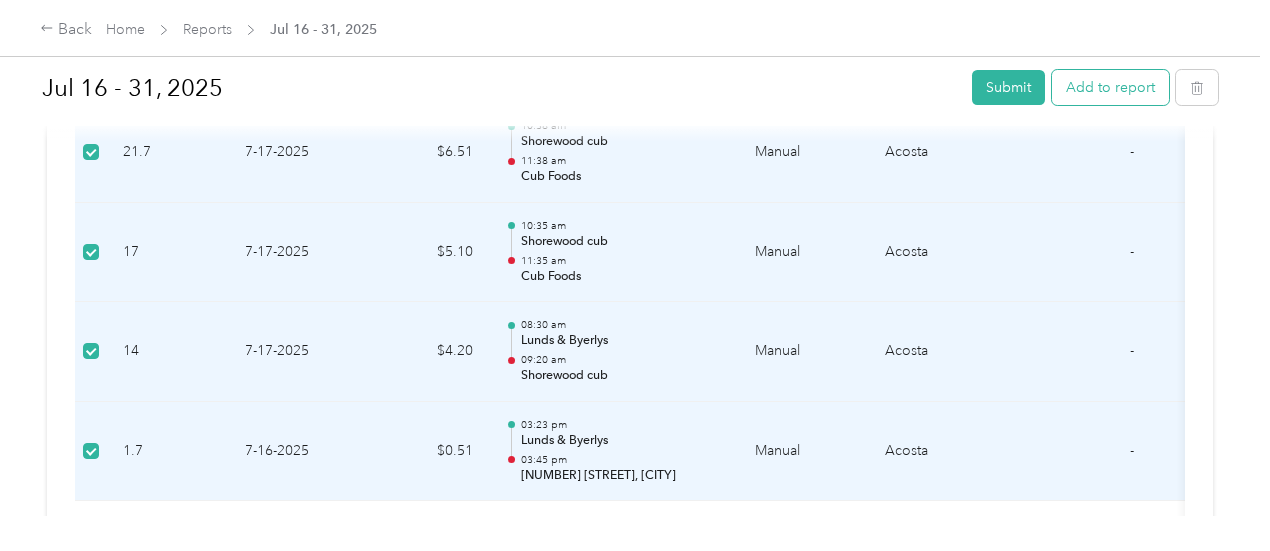 click on "Add to report" at bounding box center [1110, 87] 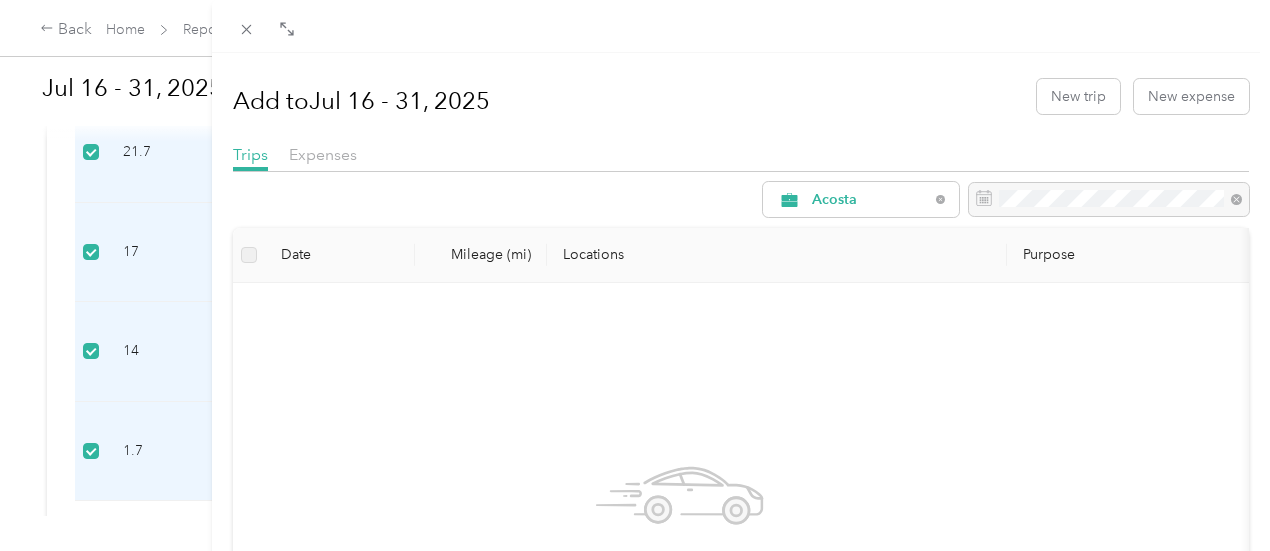 click at bounding box center [249, 255] 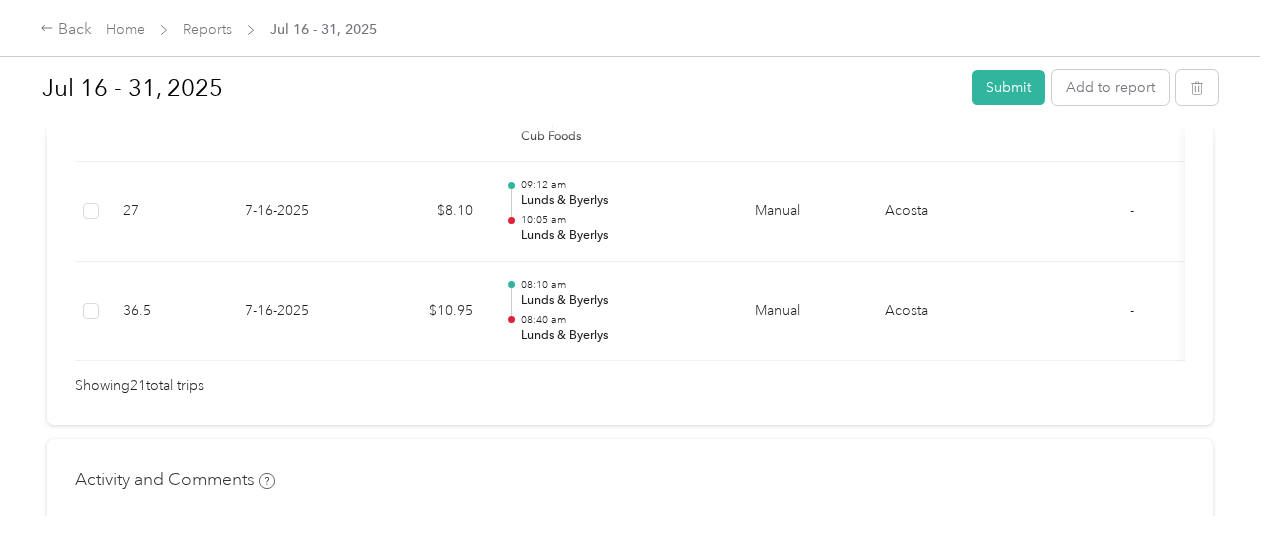 scroll, scrollTop: 2438, scrollLeft: 0, axis: vertical 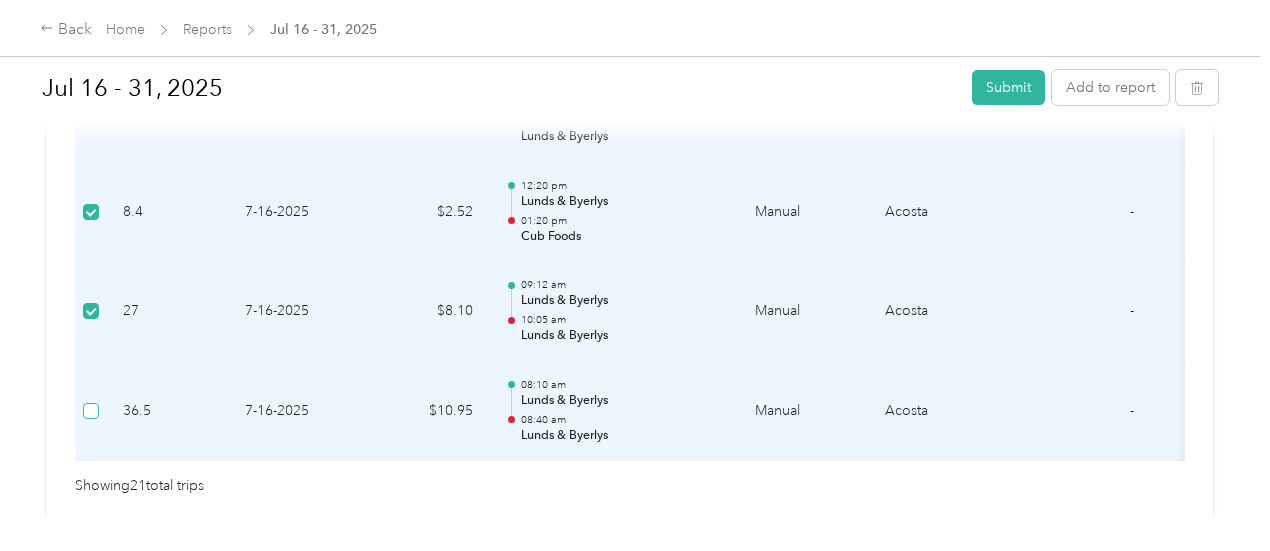 click at bounding box center [91, 411] 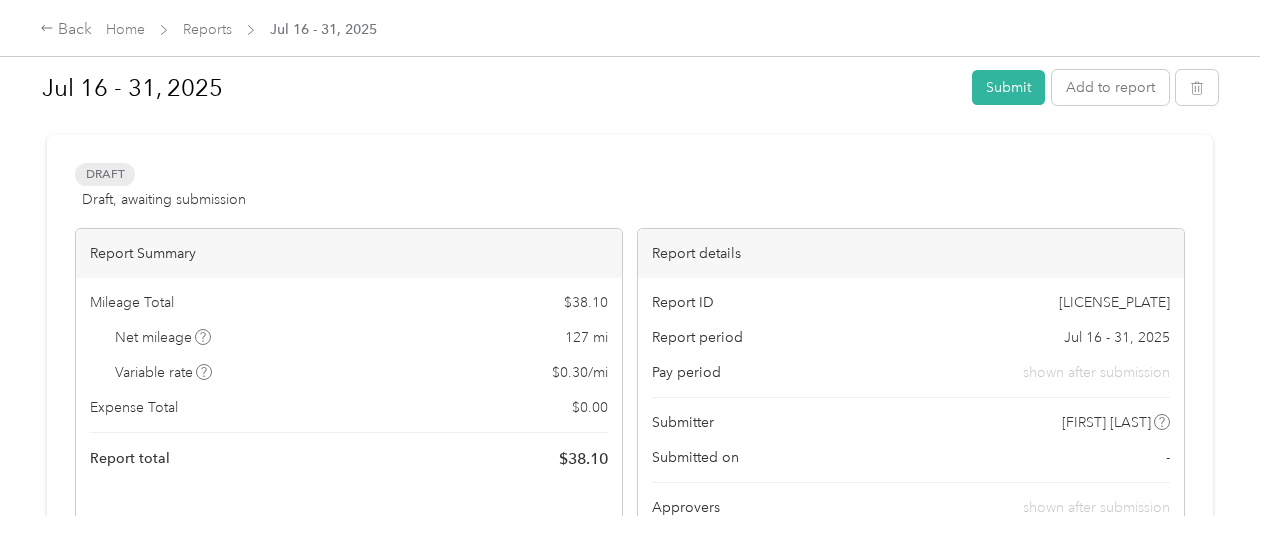 scroll, scrollTop: 0, scrollLeft: 0, axis: both 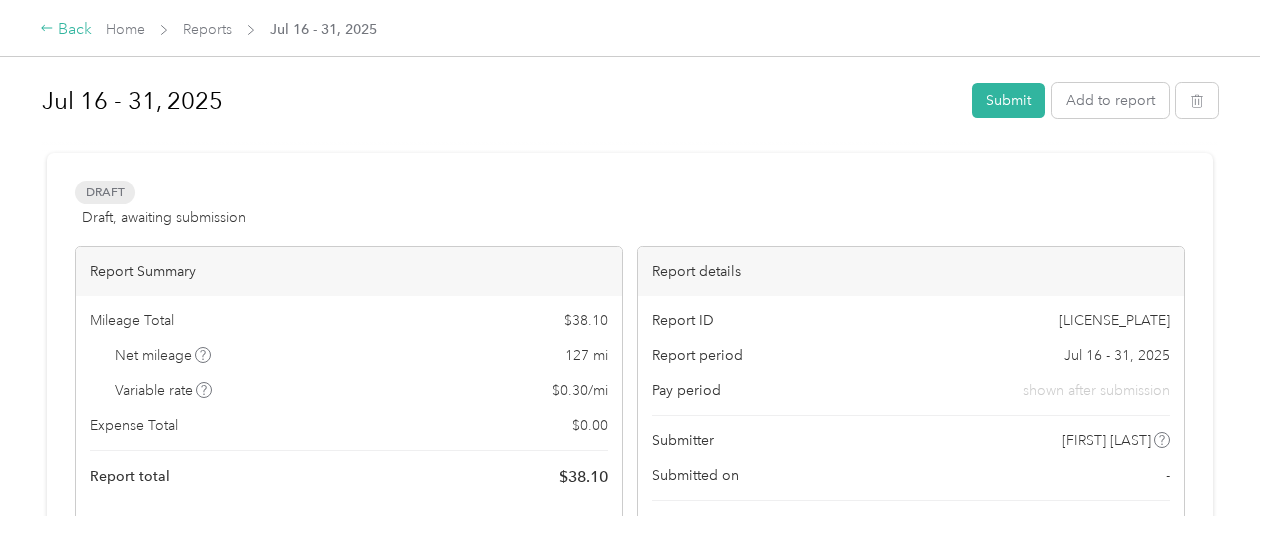 click on "Back" at bounding box center [66, 30] 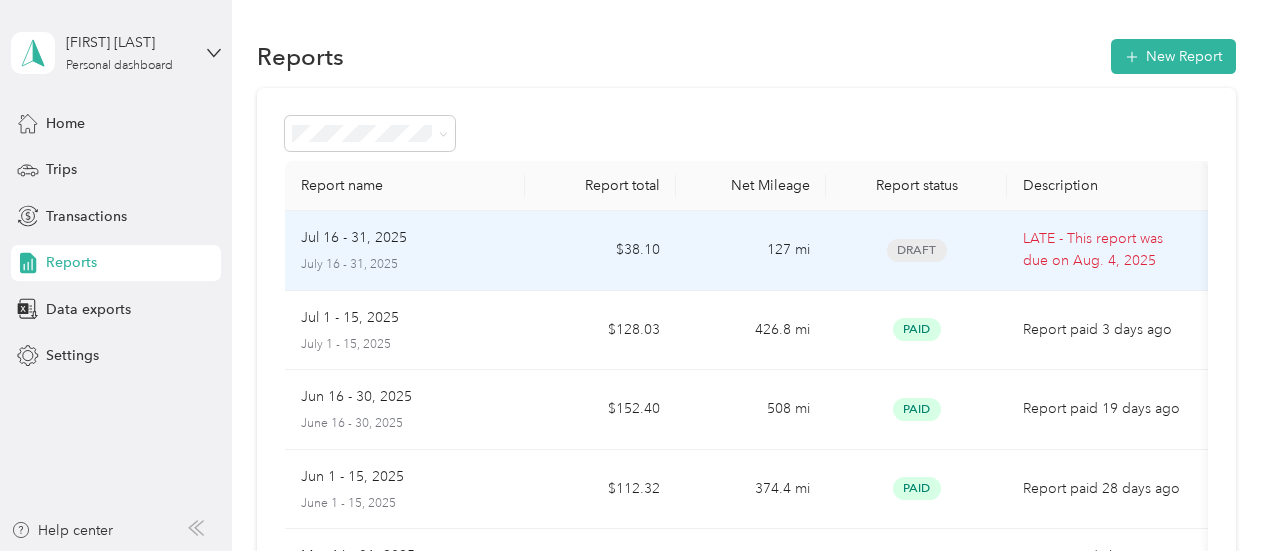 click on "Jul 16 - 31, 2025" at bounding box center (354, 238) 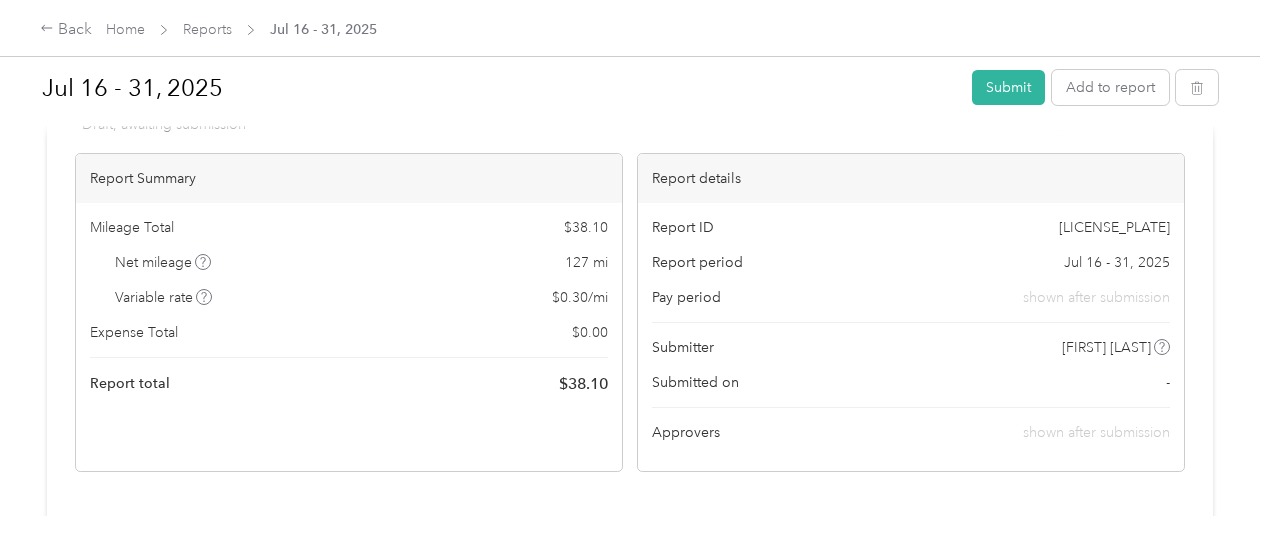scroll, scrollTop: 0, scrollLeft: 0, axis: both 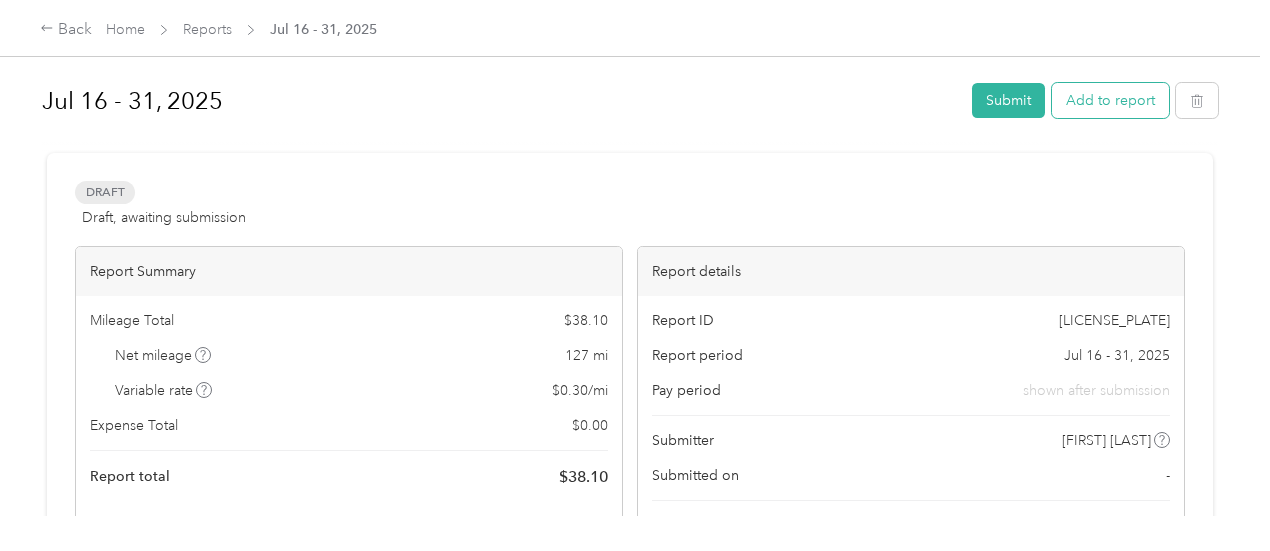 click on "Add to report" at bounding box center (1110, 100) 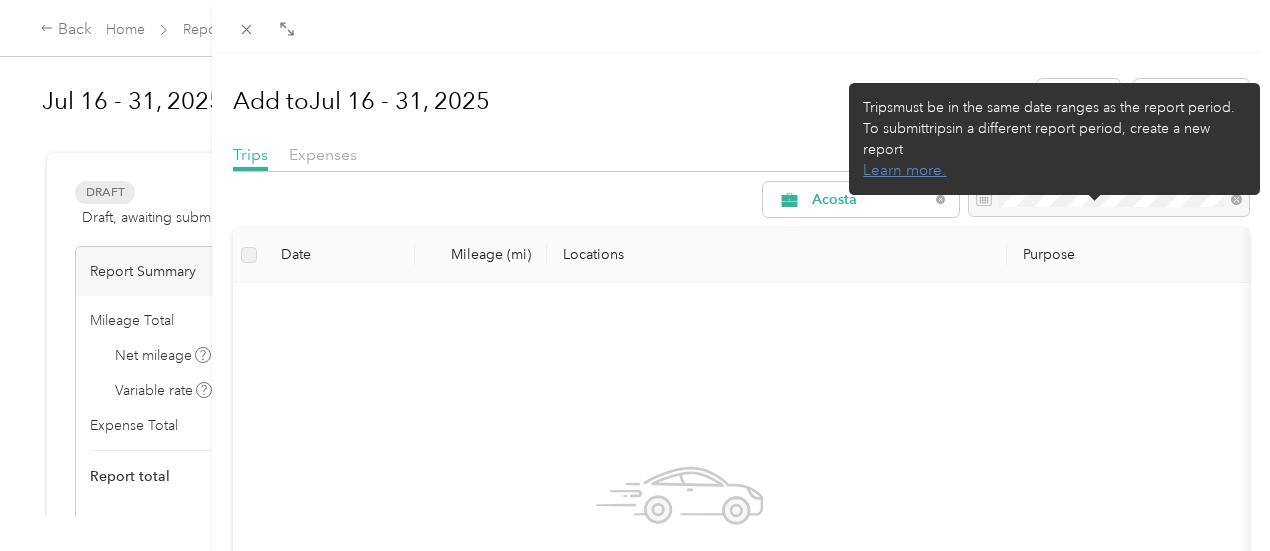 click at bounding box center [1109, 200] 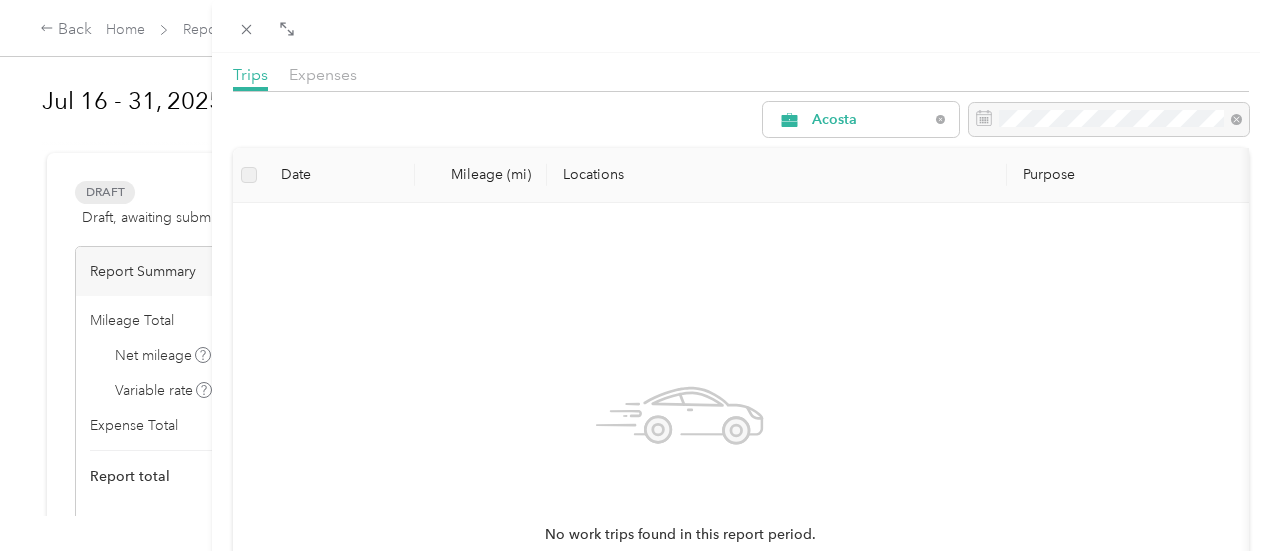 scroll, scrollTop: 9, scrollLeft: 0, axis: vertical 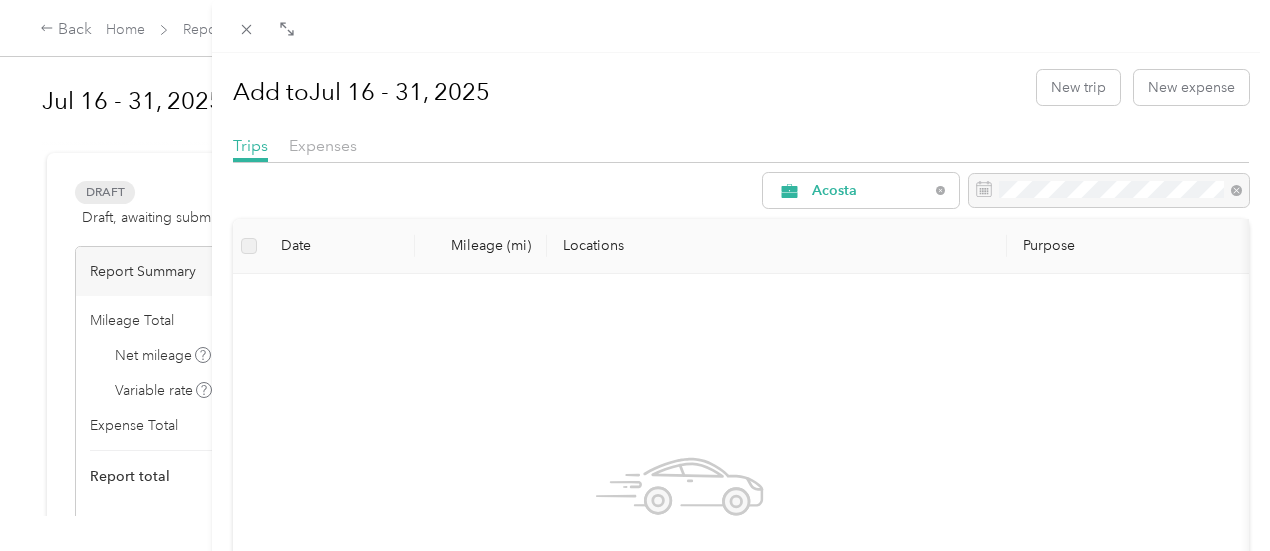 click on "Add to [DATE] - [DATE] [TRIP_TYPE] [EXPENSE_TYPE] [USER_NAME] [DATE] [MILEAGE] ([UNIT]) [LOCATIONS] [PURPOSE]   [NO_WORK_TRIPS_FOUND]" at bounding box center [635, 275] 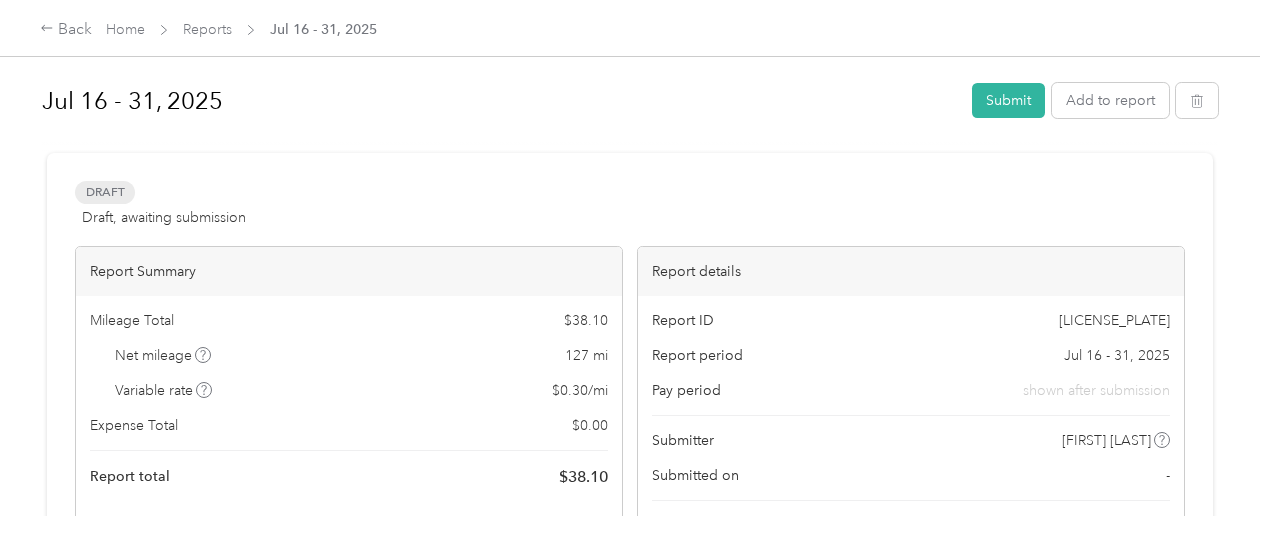 click on "Mileage Total $ 38.10 Net mileage   127   mi Variable rate   $ 0.30 / mi Expense Total $ 0.00 Report total $ 38.10" at bounding box center (349, 399) 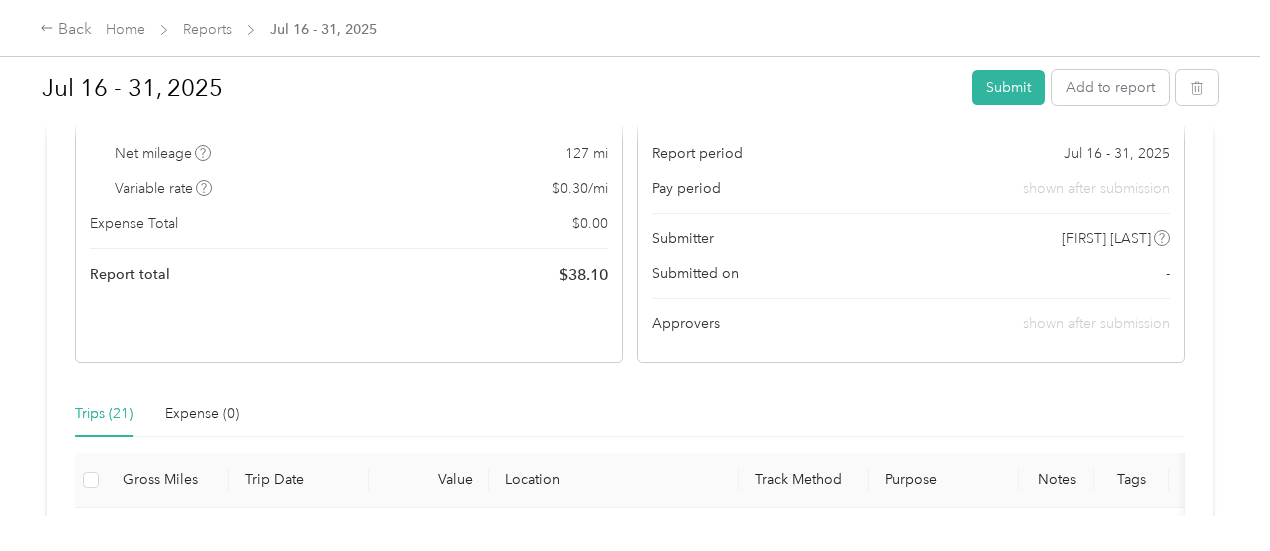 scroll, scrollTop: 300, scrollLeft: 0, axis: vertical 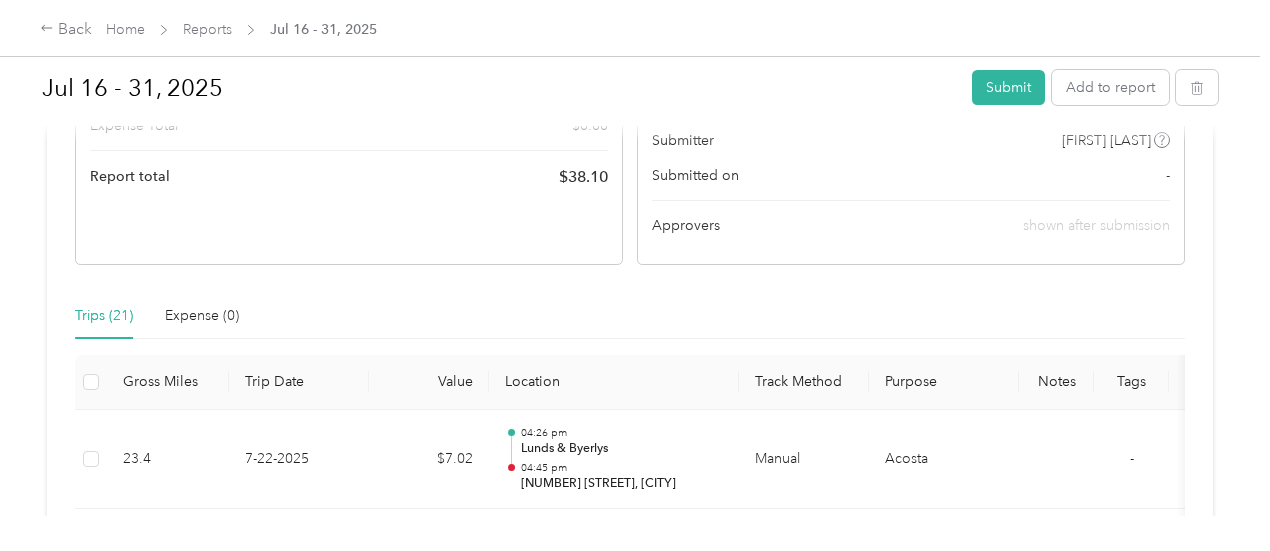 click at bounding box center [91, 382] 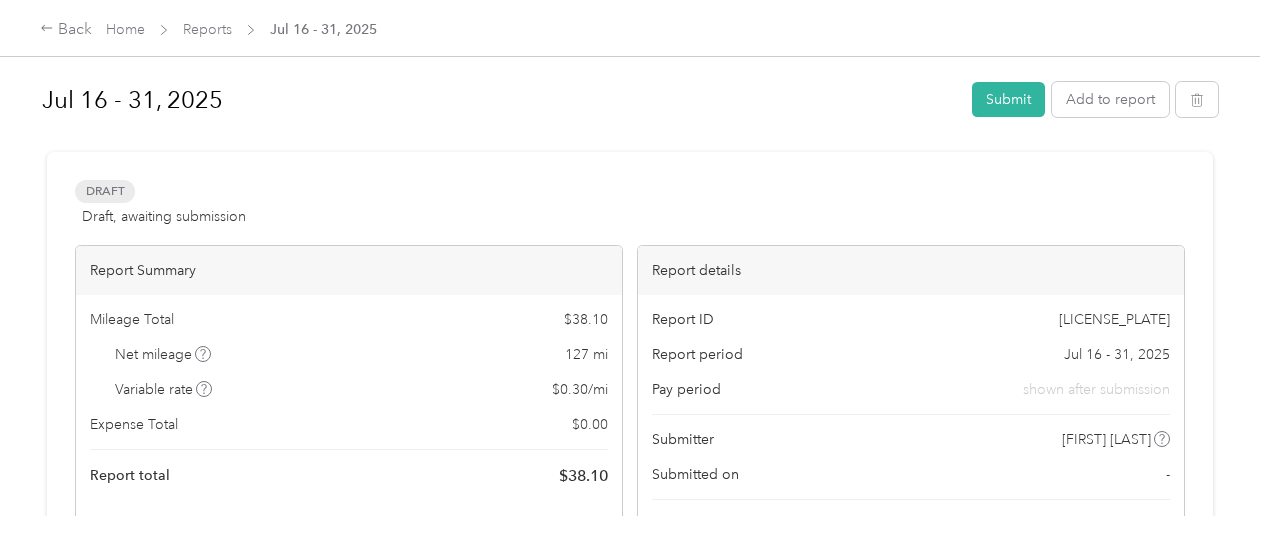 scroll, scrollTop: 0, scrollLeft: 0, axis: both 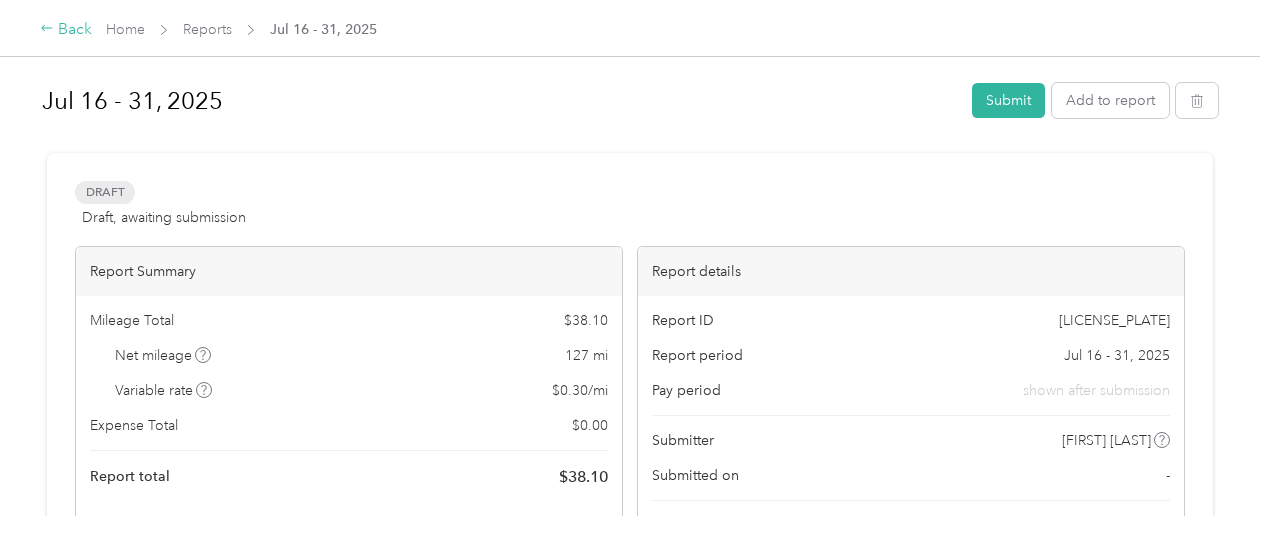 click on "Back" at bounding box center (66, 30) 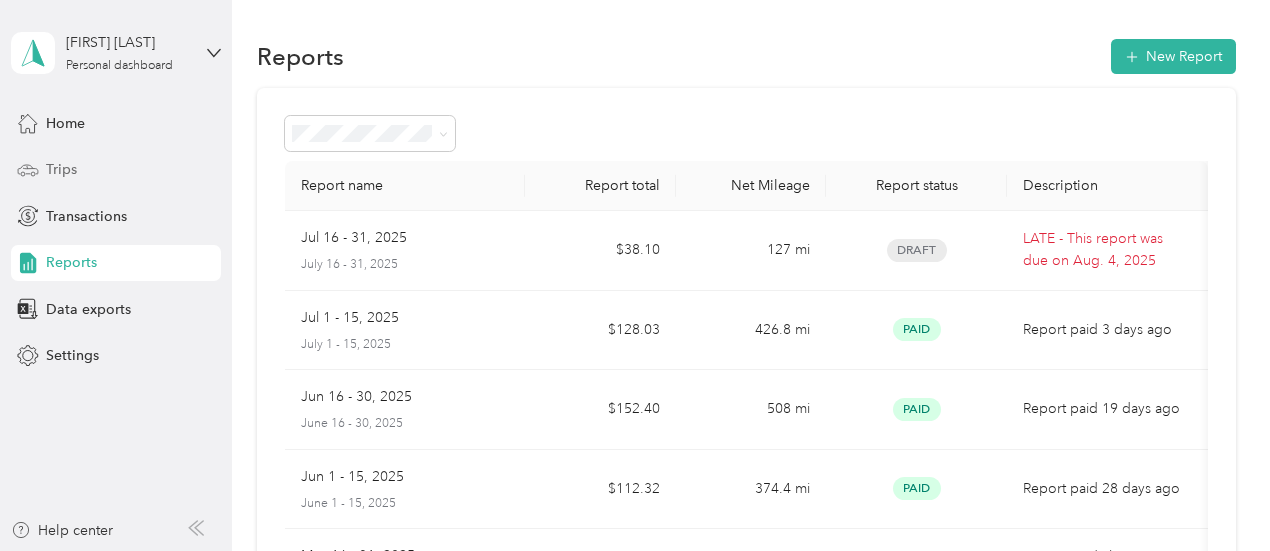 click on "Trips" at bounding box center (61, 169) 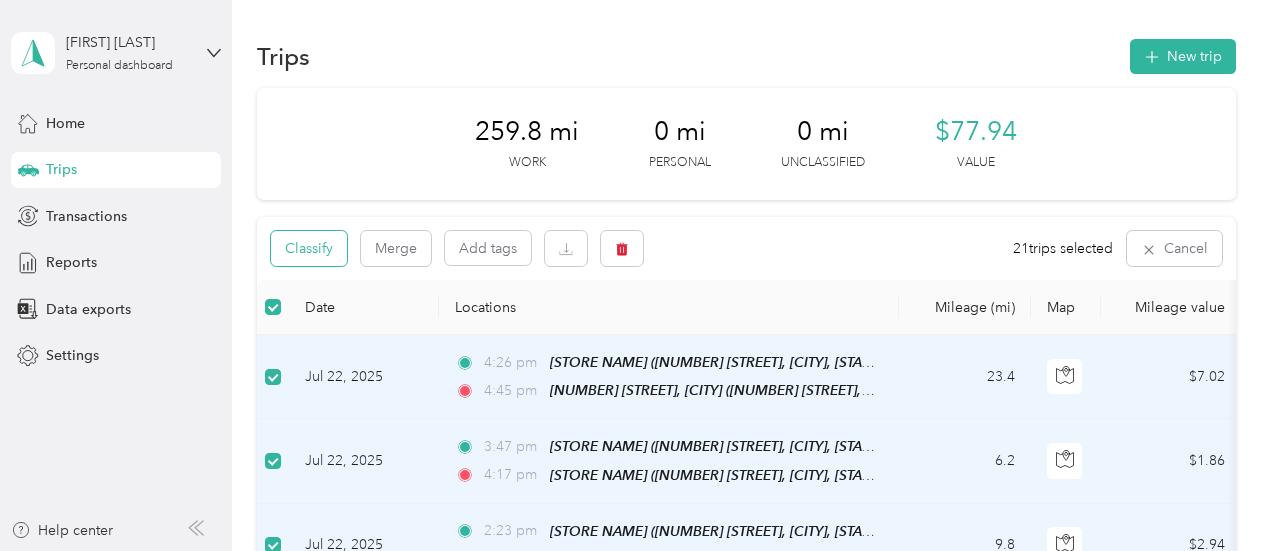 click on "Classify" at bounding box center (309, 248) 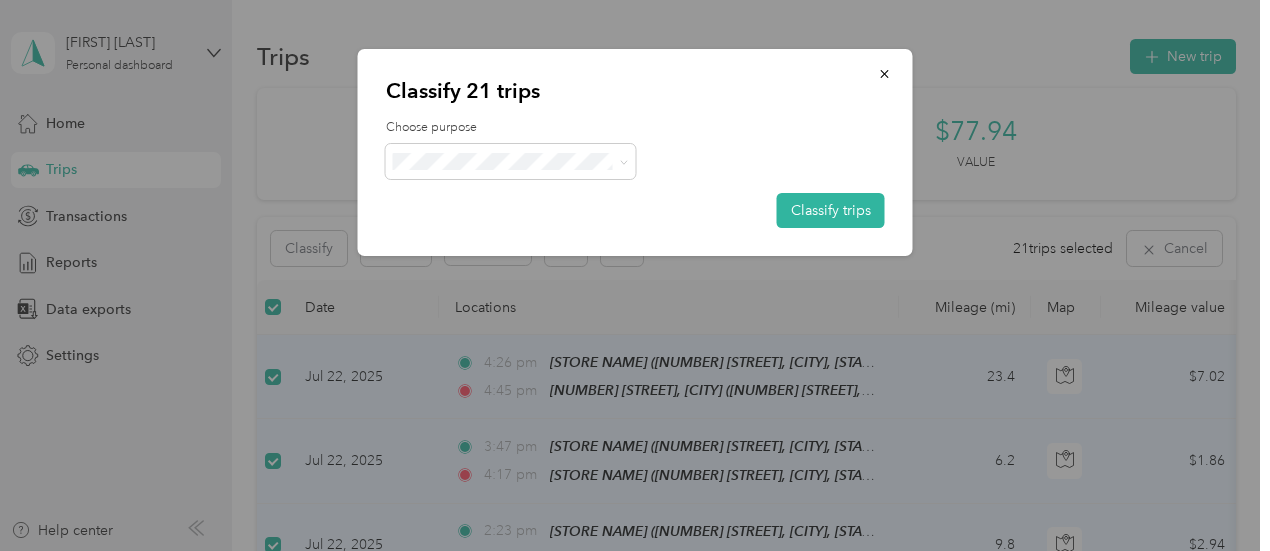 click on "Acosta" at bounding box center [528, 198] 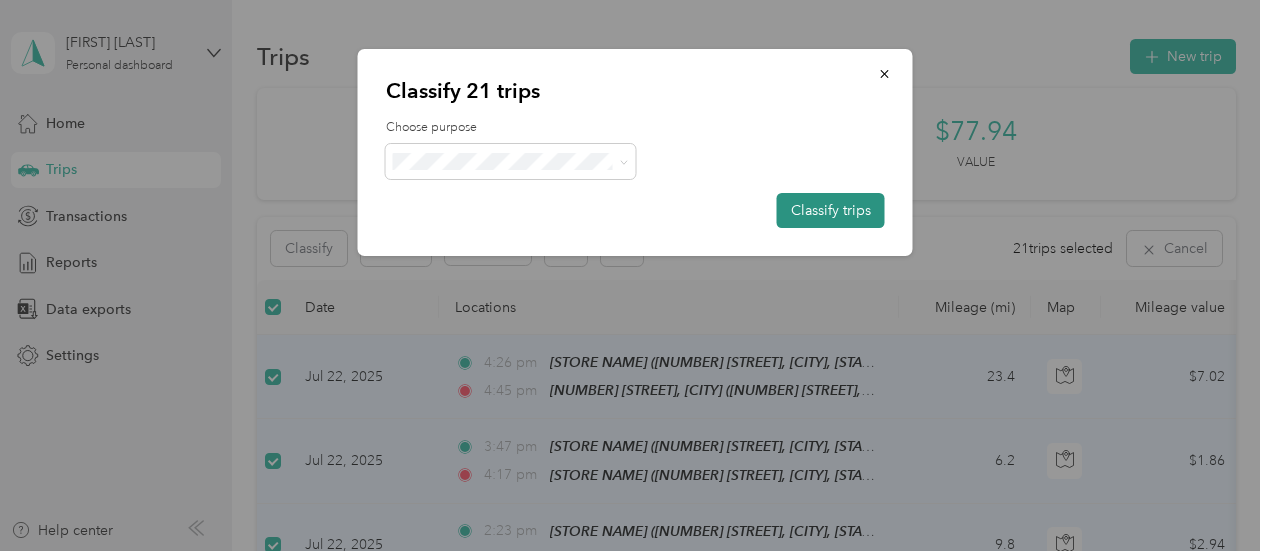 click on "Classify trips" at bounding box center (831, 210) 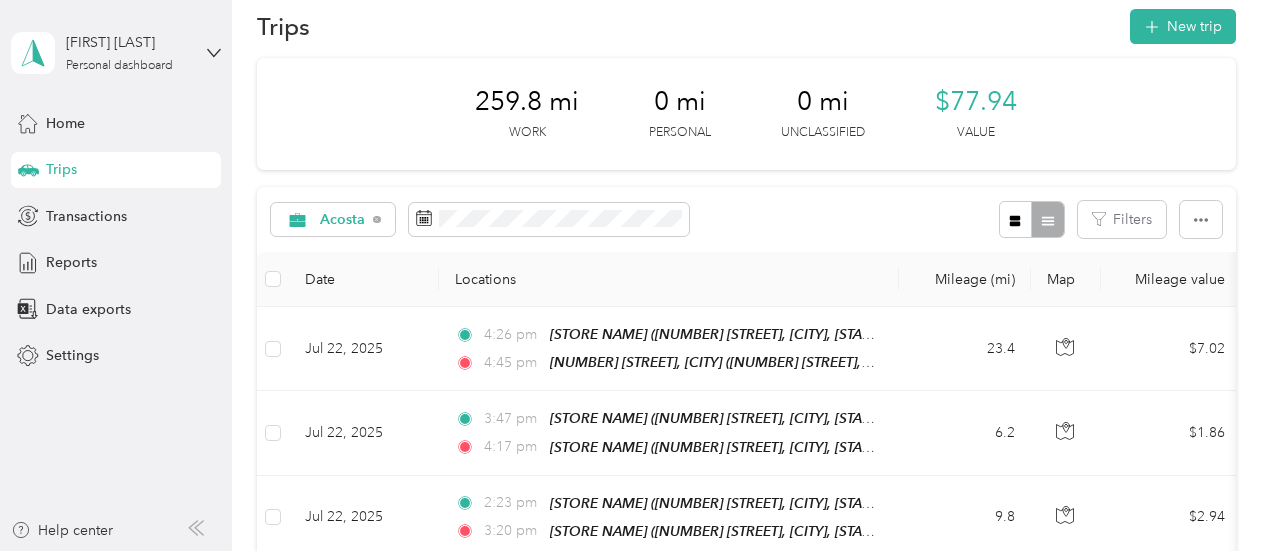 scroll, scrollTop: 0, scrollLeft: 0, axis: both 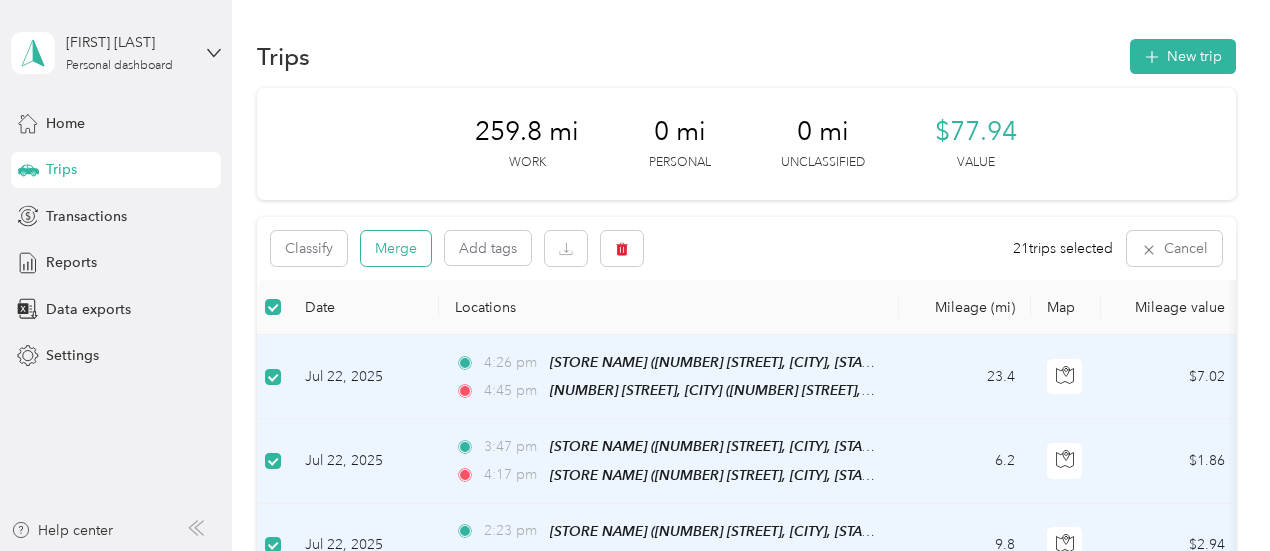 click on "Merge" at bounding box center (396, 248) 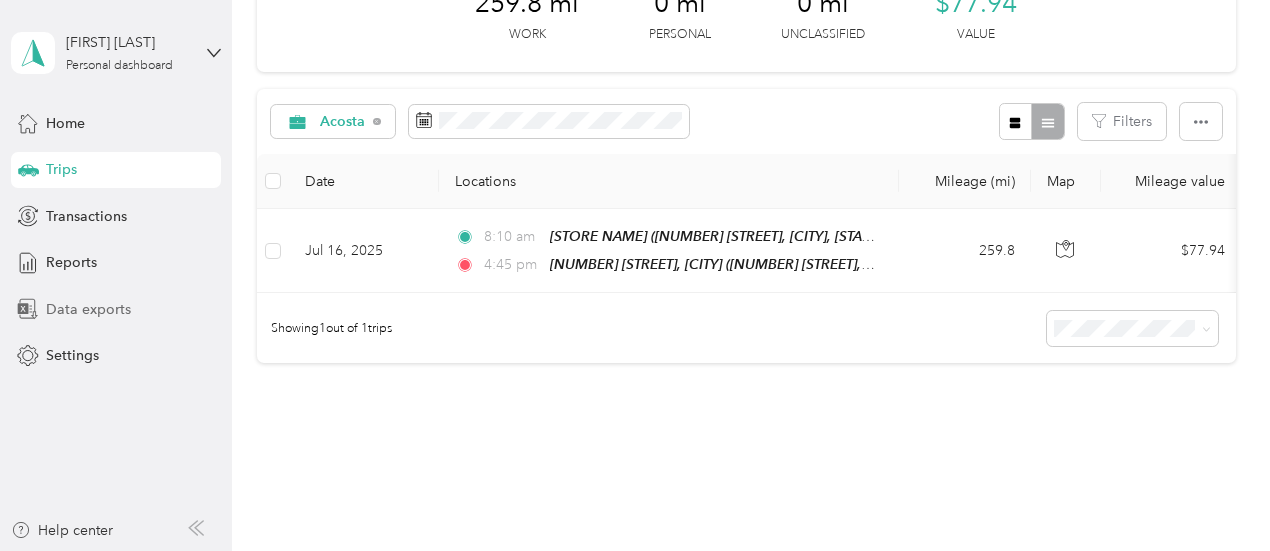 scroll, scrollTop: 100, scrollLeft: 0, axis: vertical 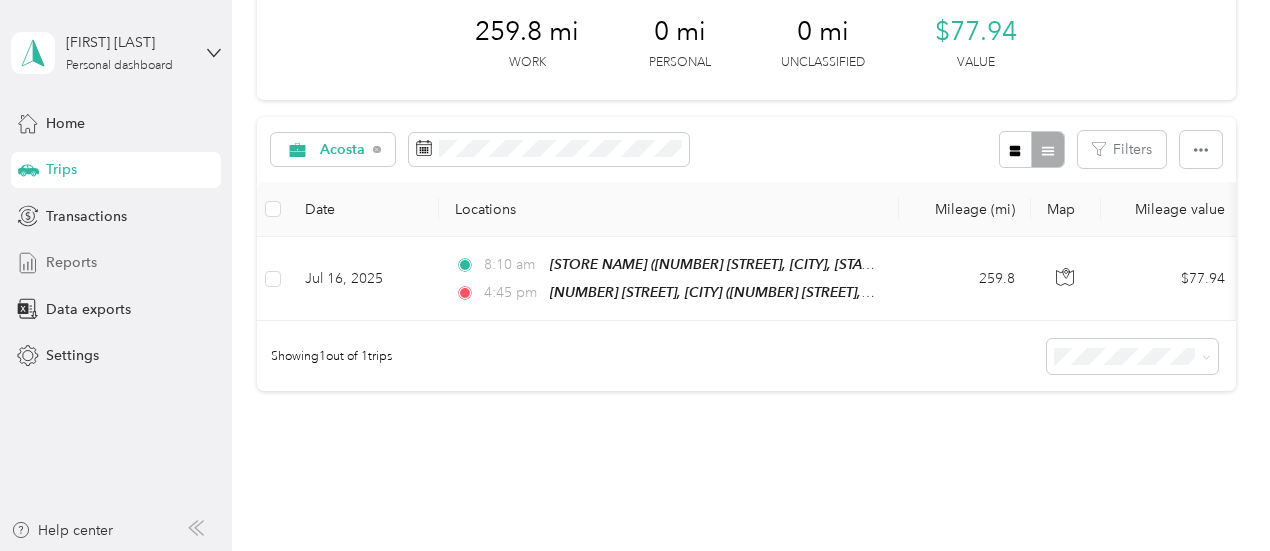 click on "Reports" at bounding box center (71, 262) 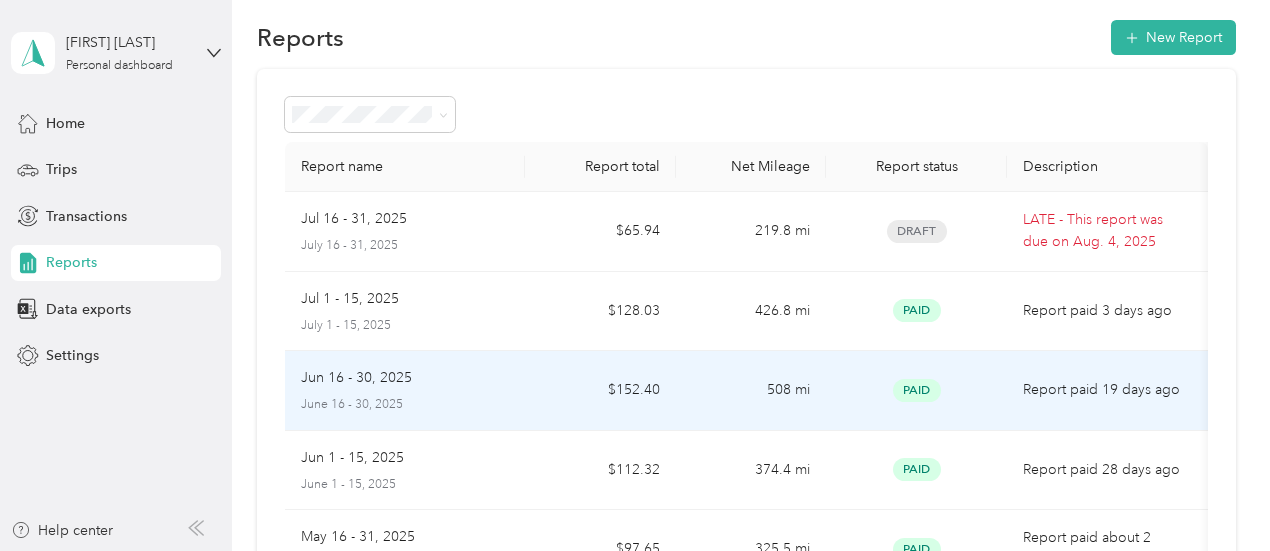 scroll, scrollTop: 0, scrollLeft: 0, axis: both 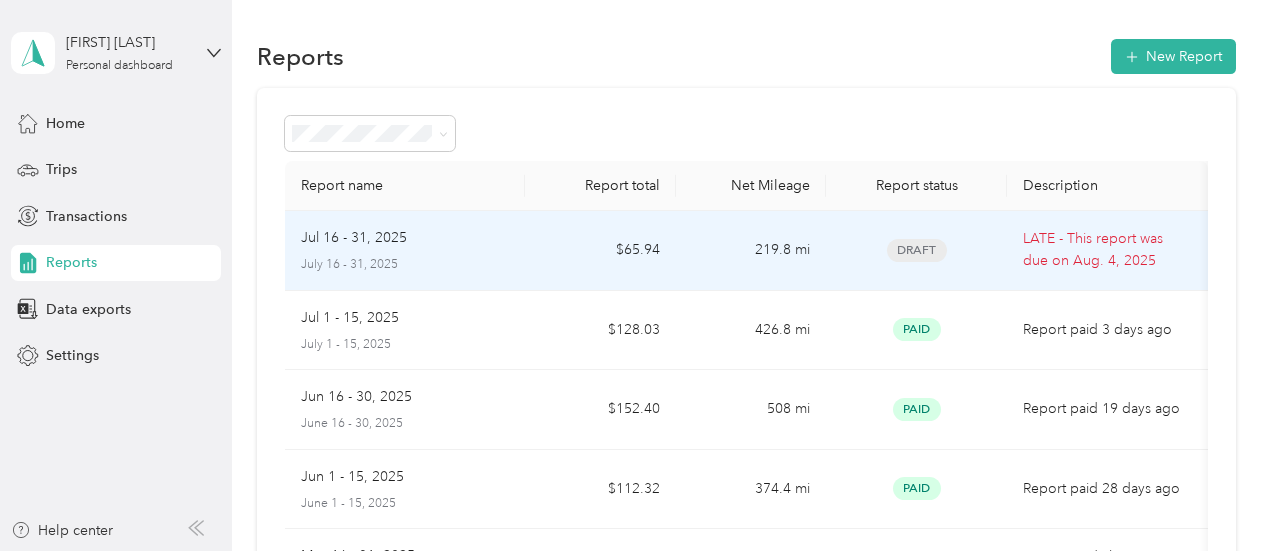 click on "Jul 16 - 31, 2025" at bounding box center (354, 238) 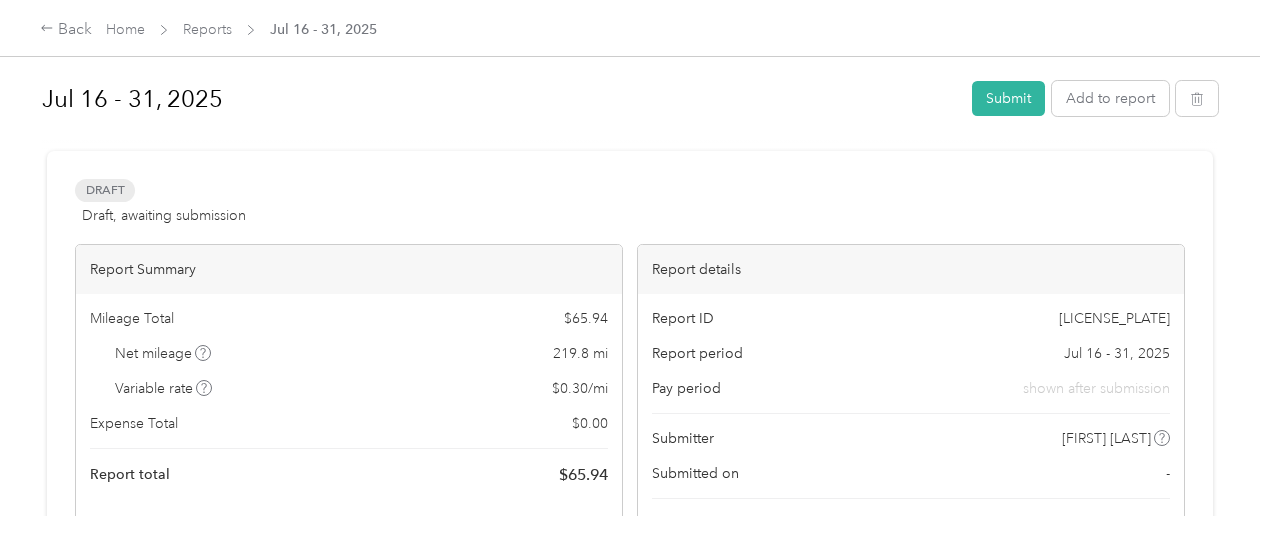 scroll, scrollTop: 0, scrollLeft: 0, axis: both 